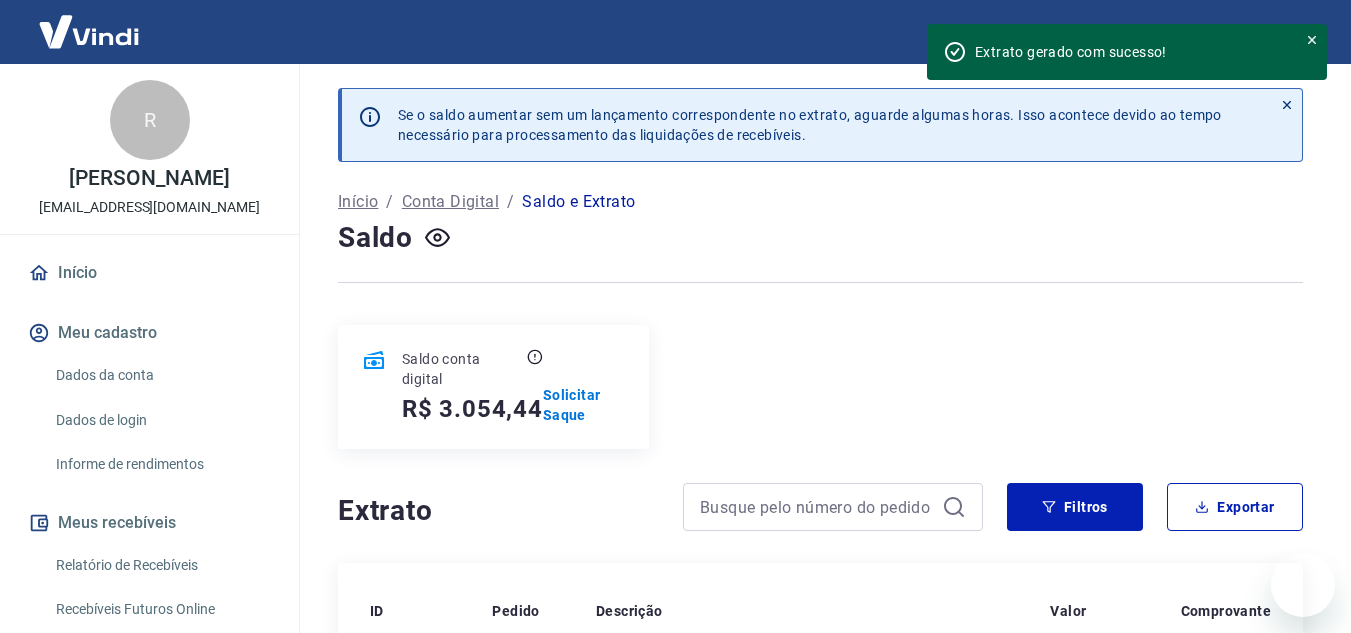 scroll, scrollTop: 584, scrollLeft: 0, axis: vertical 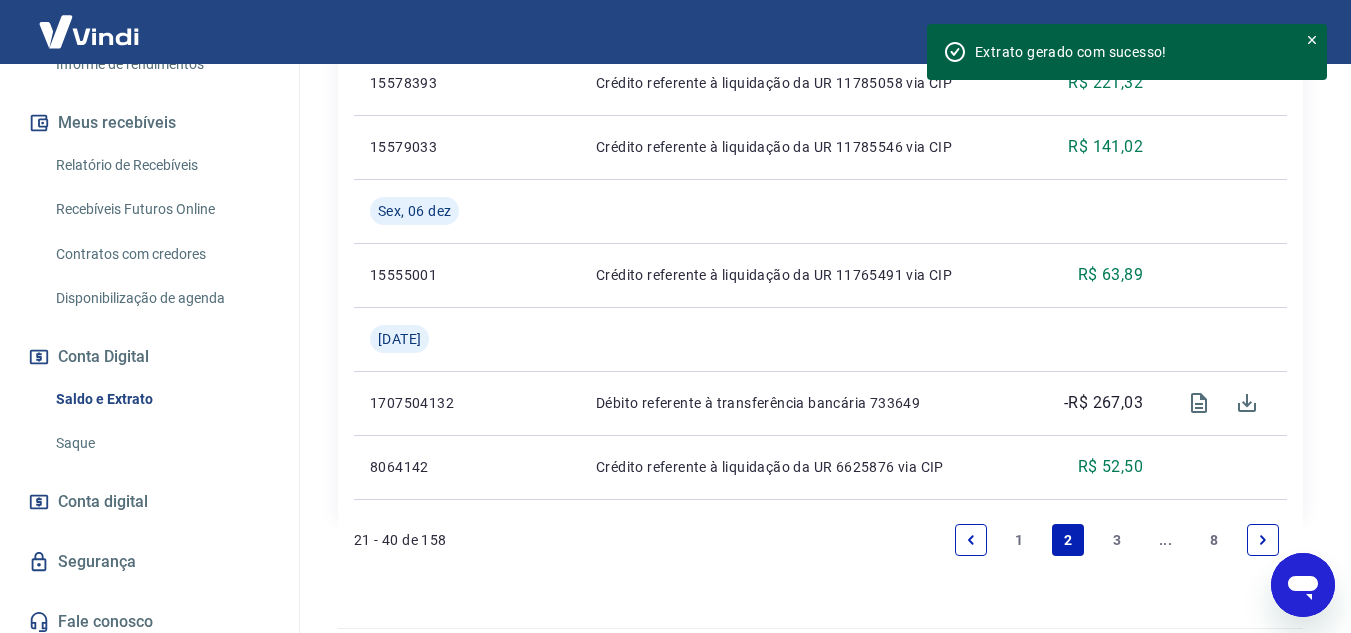click on "1" at bounding box center (1020, 540) 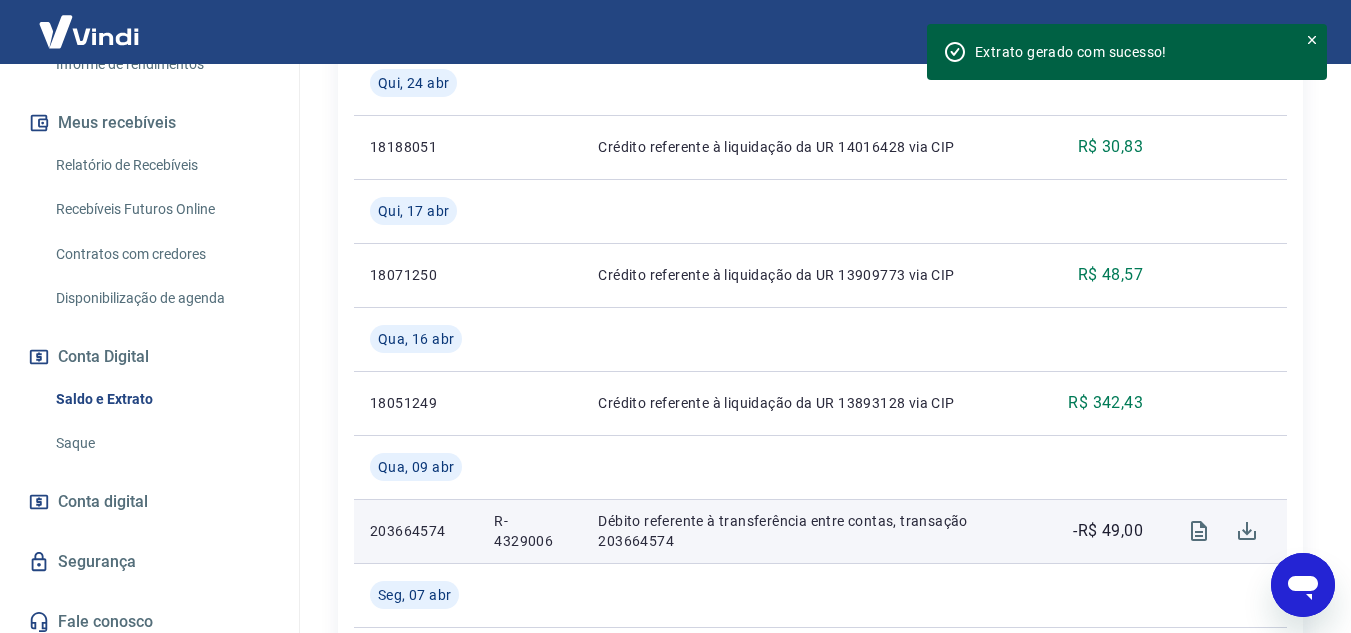 scroll, scrollTop: 2633, scrollLeft: 0, axis: vertical 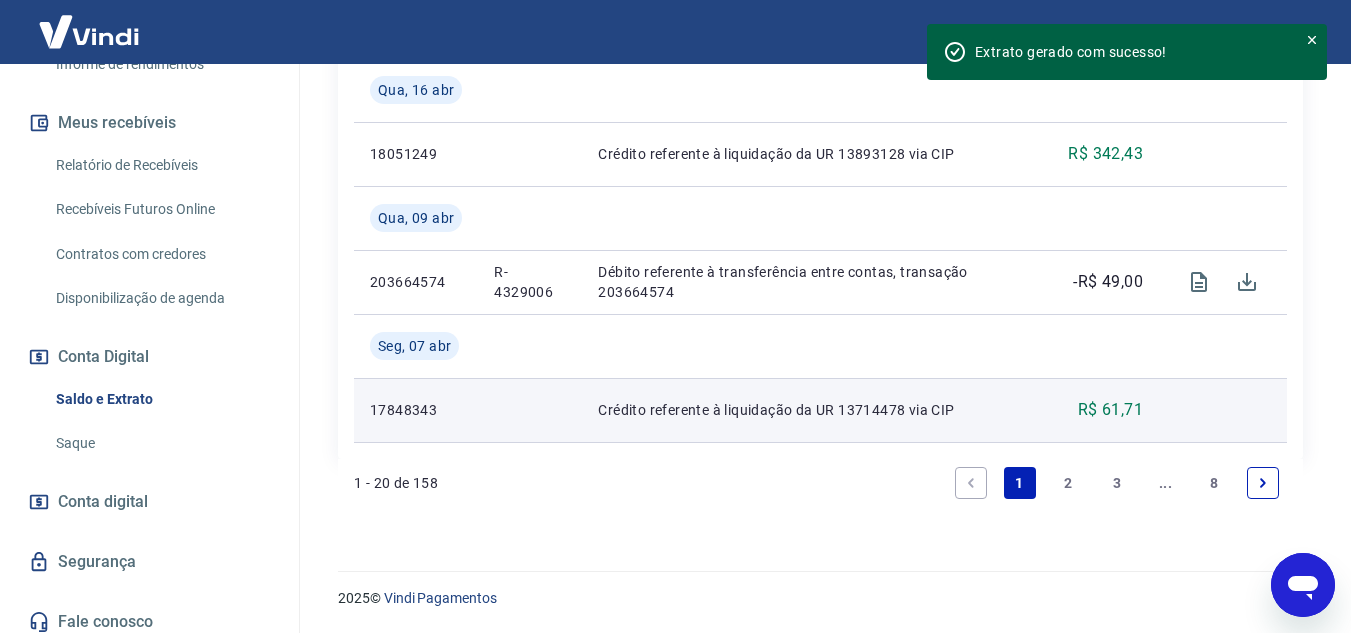 click on "Crédito referente à liquidação da UR 13714478 via CIP" at bounding box center [817, 410] 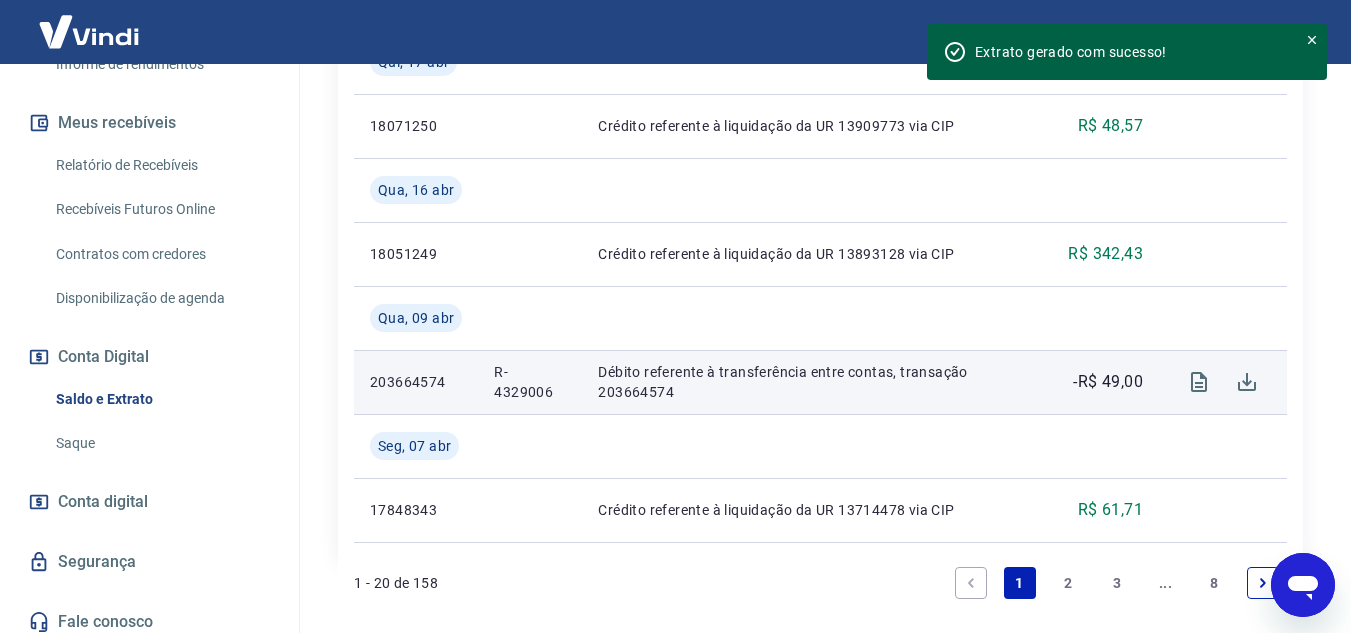 scroll, scrollTop: 2433, scrollLeft: 0, axis: vertical 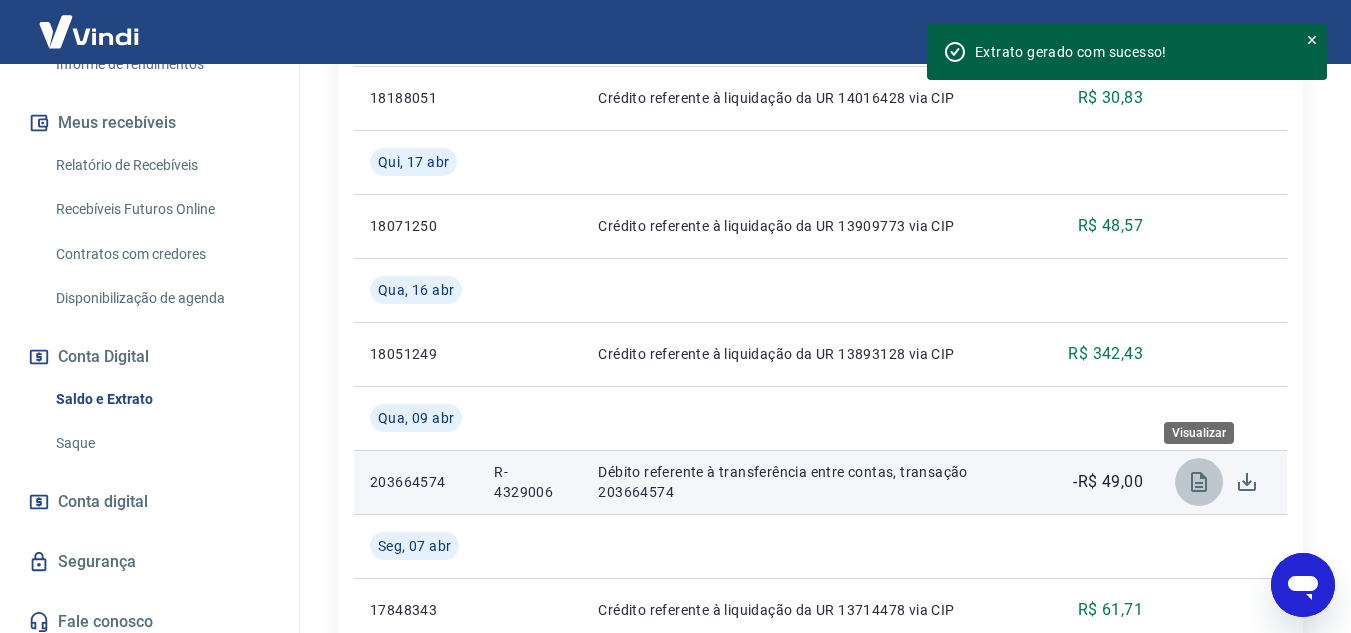click 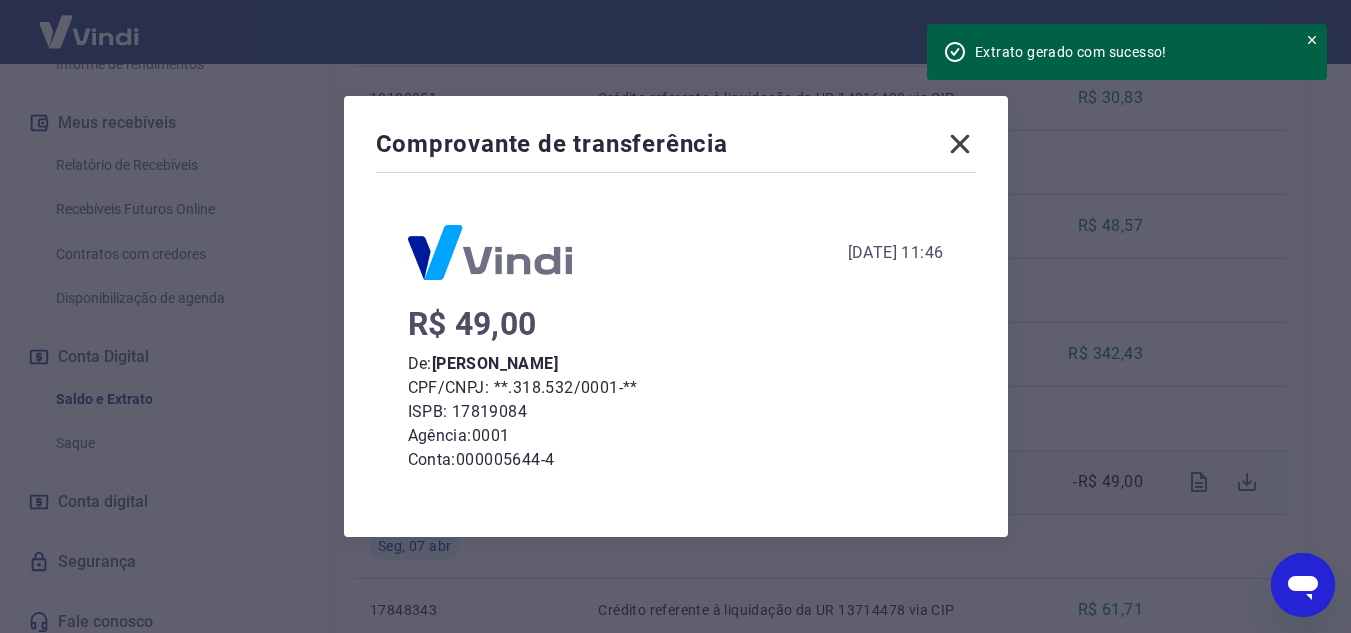 click 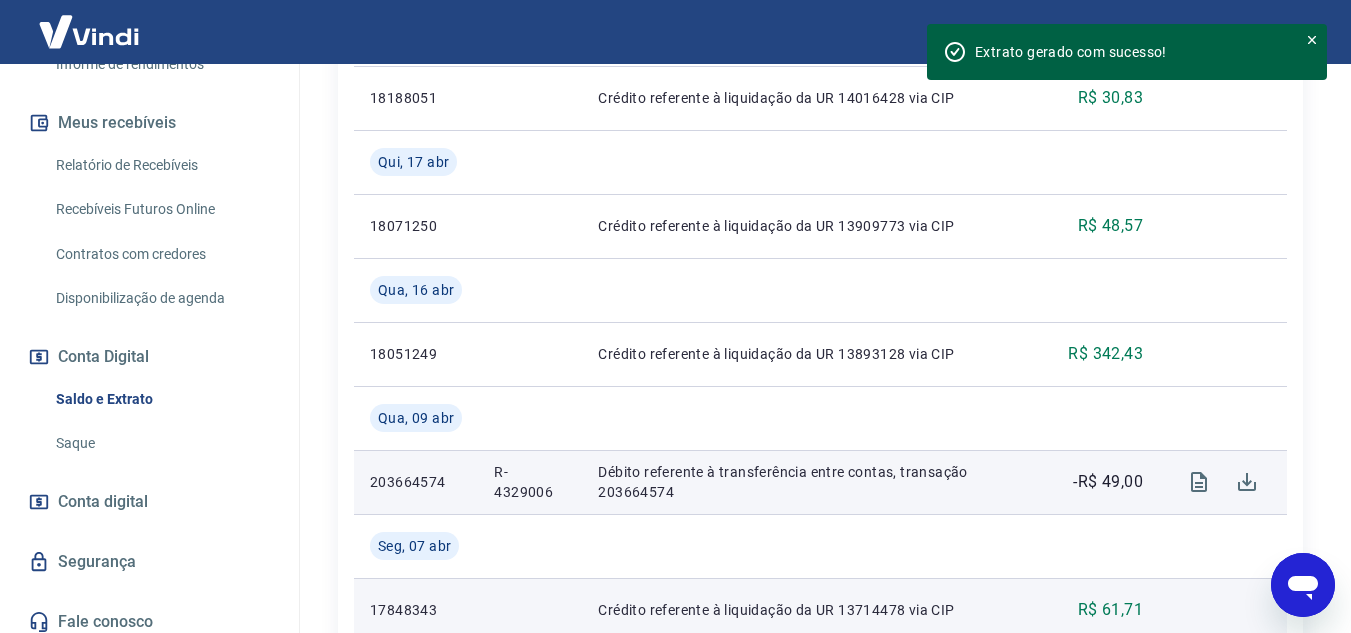 scroll, scrollTop: 2633, scrollLeft: 0, axis: vertical 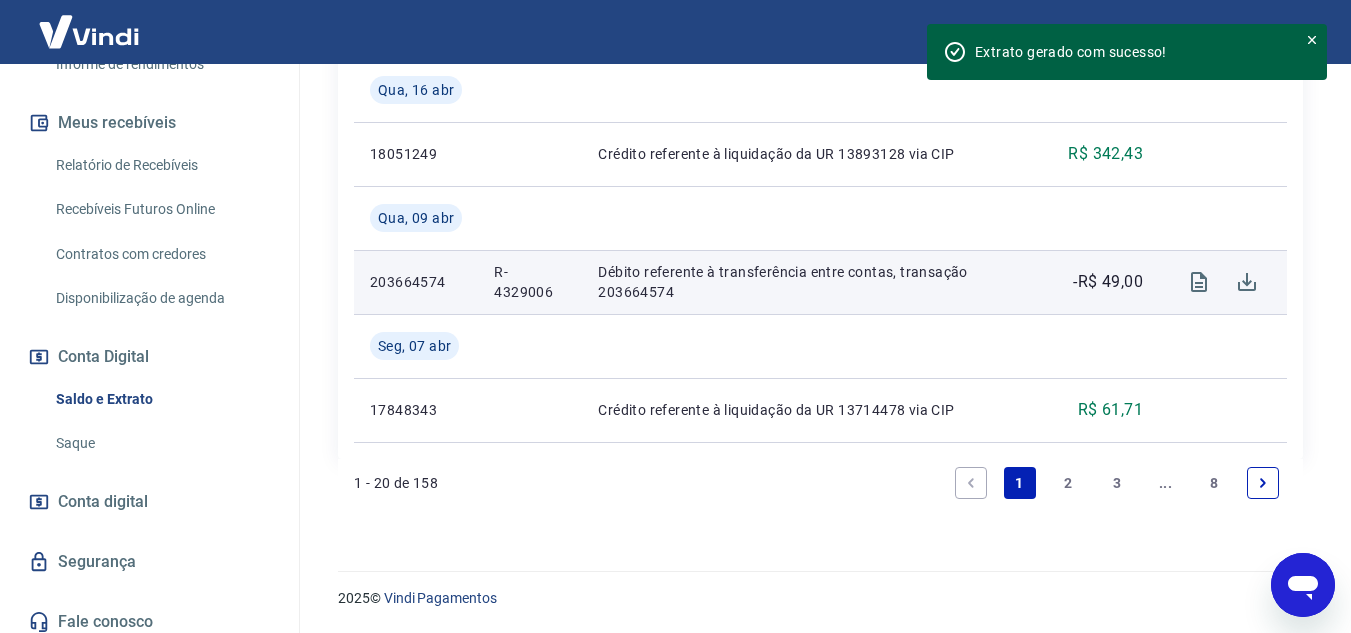 click on "2" at bounding box center [1068, 483] 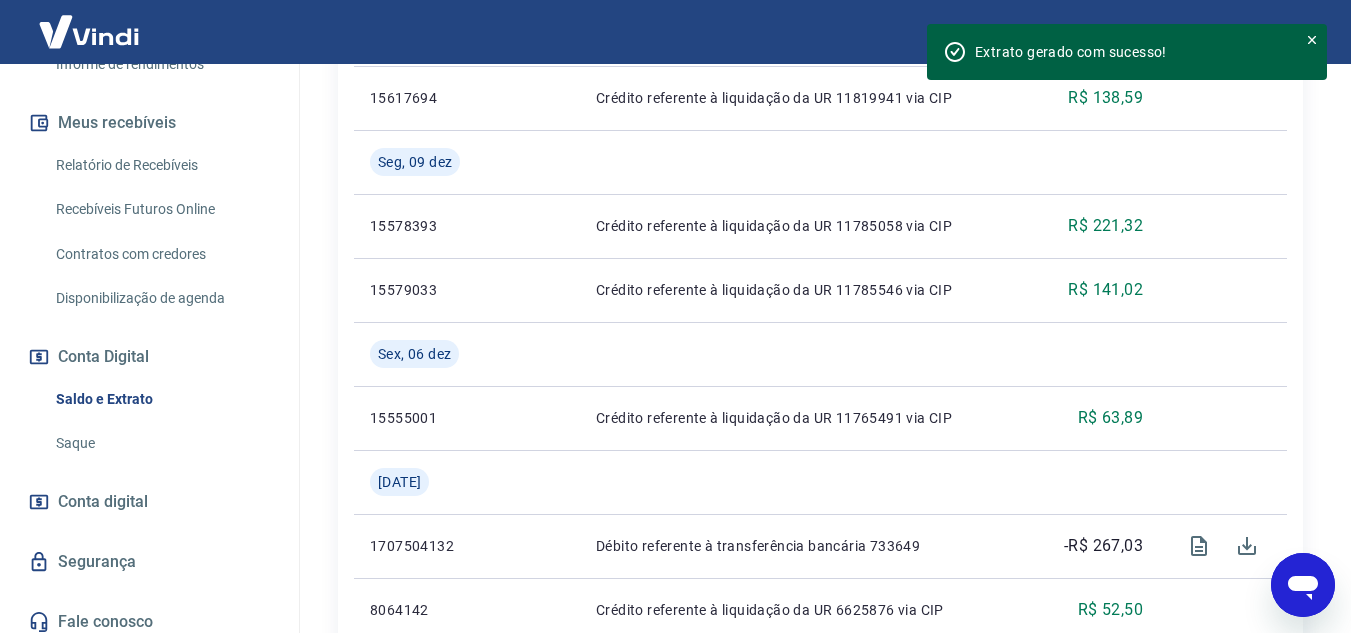 scroll, scrollTop: 2441, scrollLeft: 0, axis: vertical 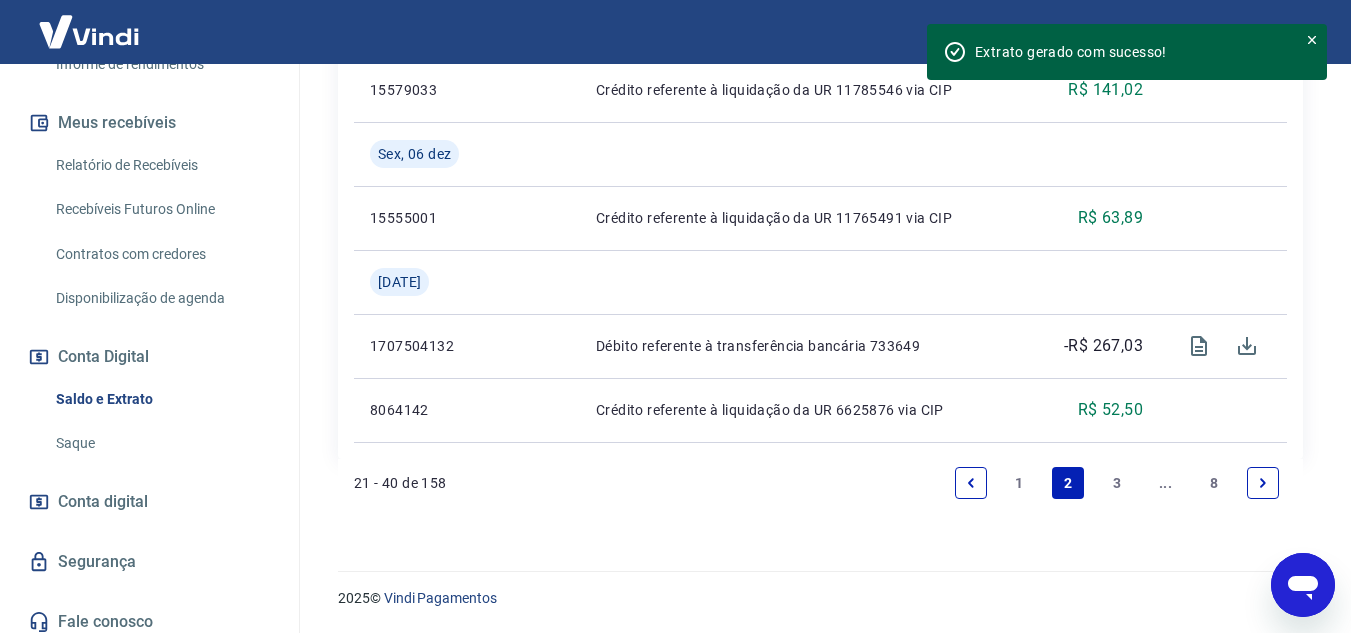 click on "1" at bounding box center [1020, 483] 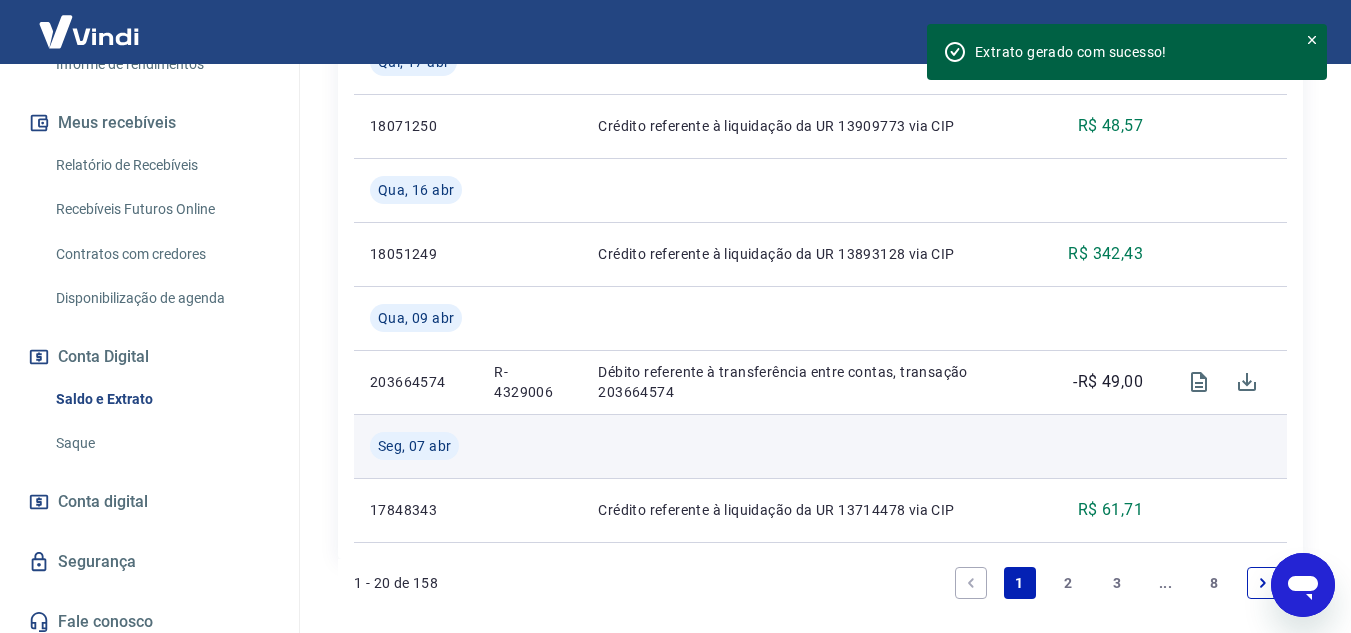 scroll, scrollTop: 2633, scrollLeft: 0, axis: vertical 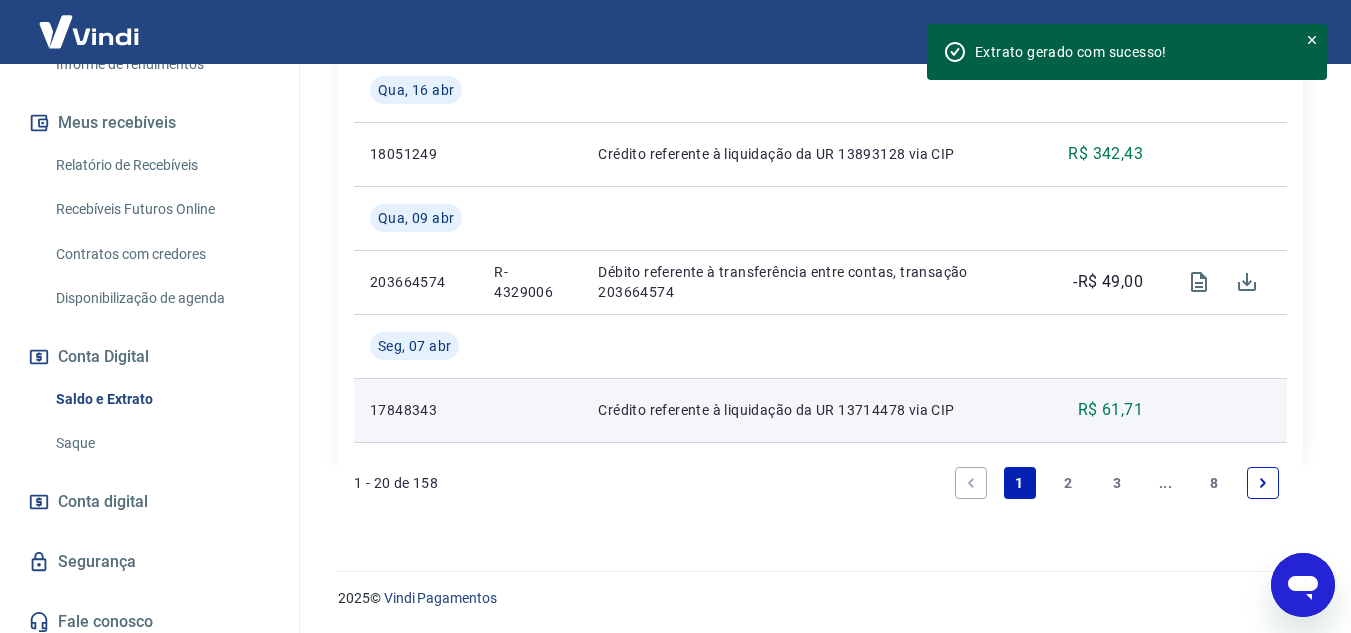 click on "17848343" at bounding box center (416, 410) 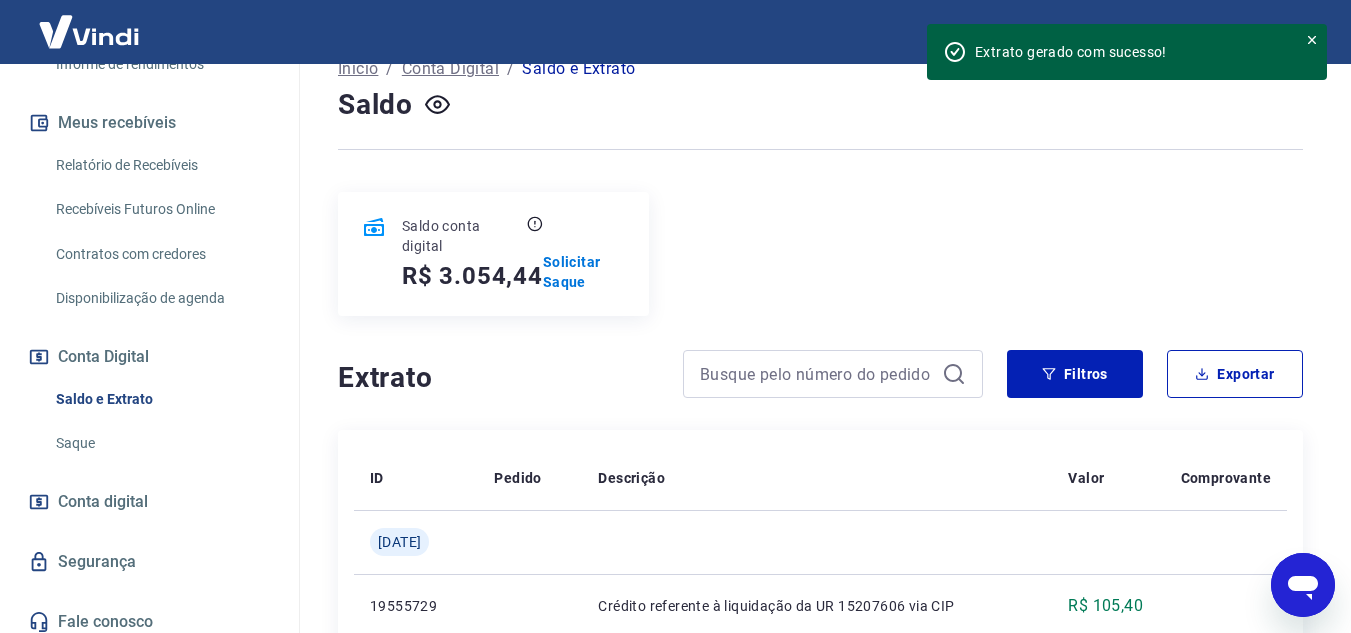 scroll, scrollTop: 0, scrollLeft: 0, axis: both 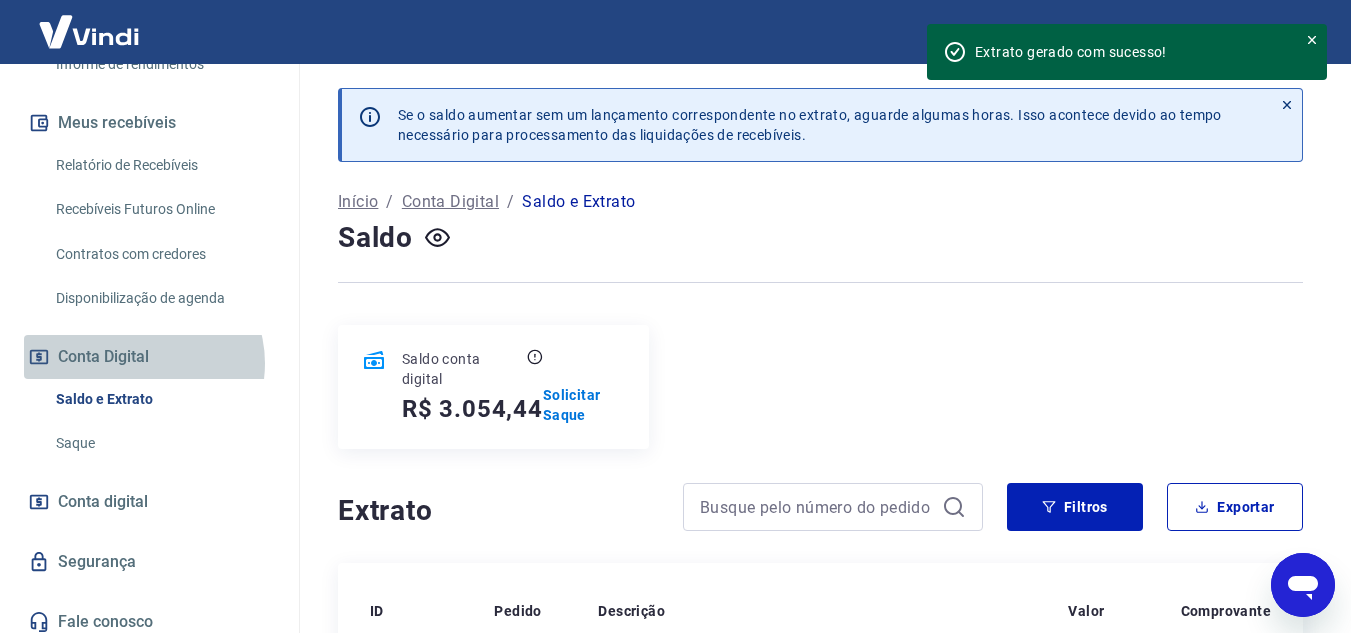 click on "Conta Digital" at bounding box center [149, 357] 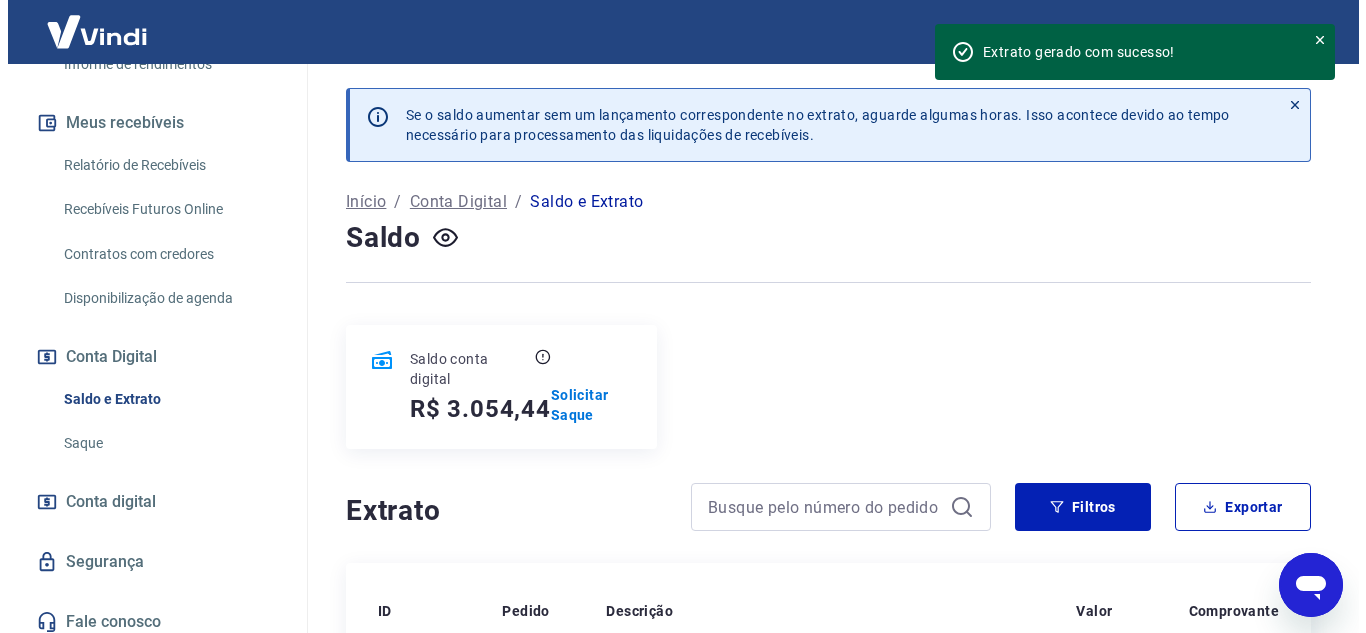scroll, scrollTop: 432, scrollLeft: 0, axis: vertical 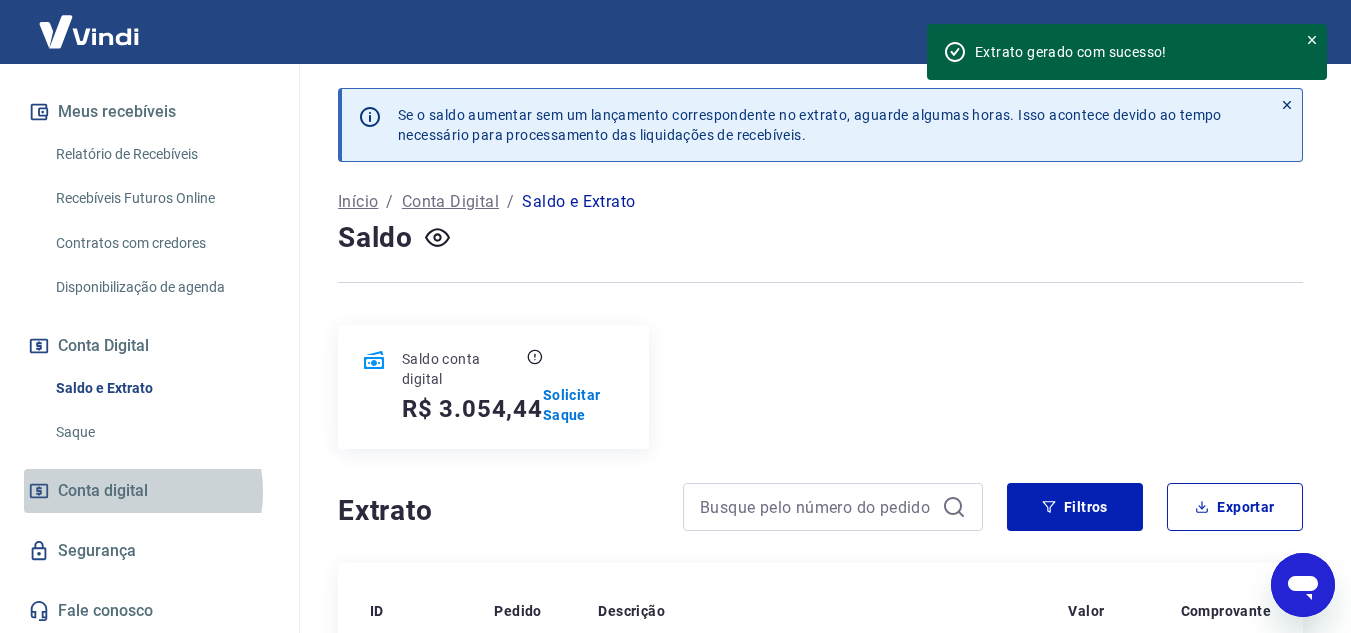click on "Conta digital" at bounding box center (103, 491) 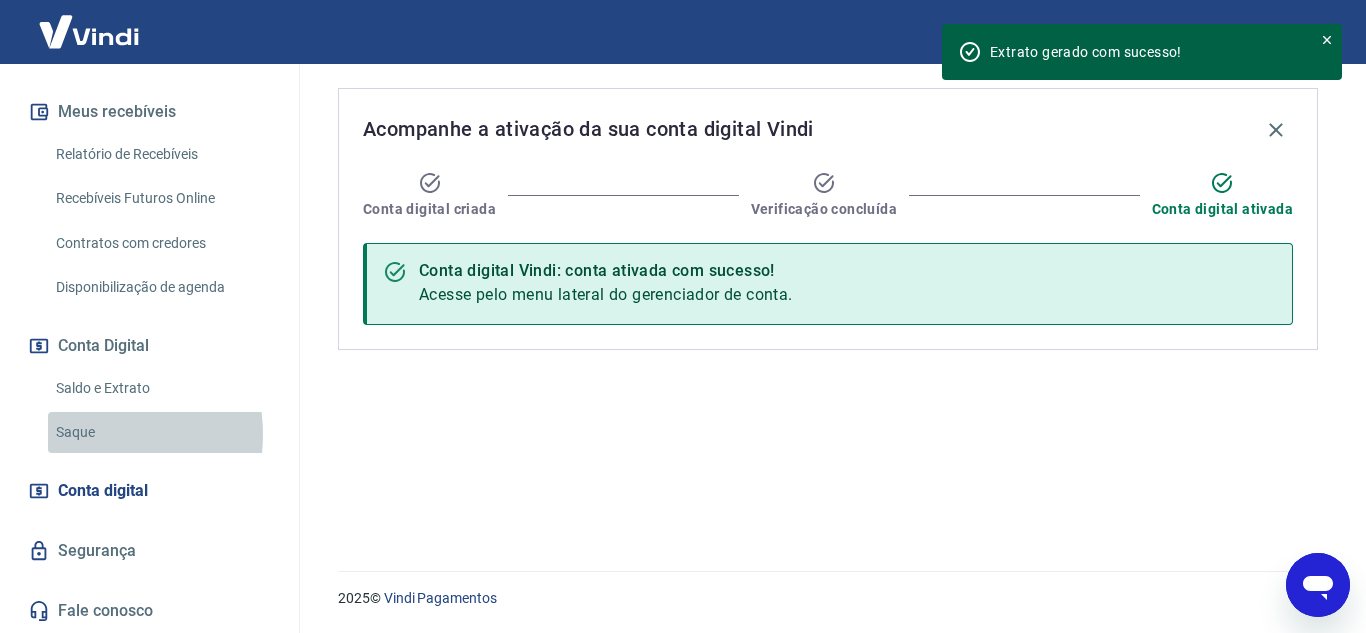 click on "Saque" at bounding box center [161, 432] 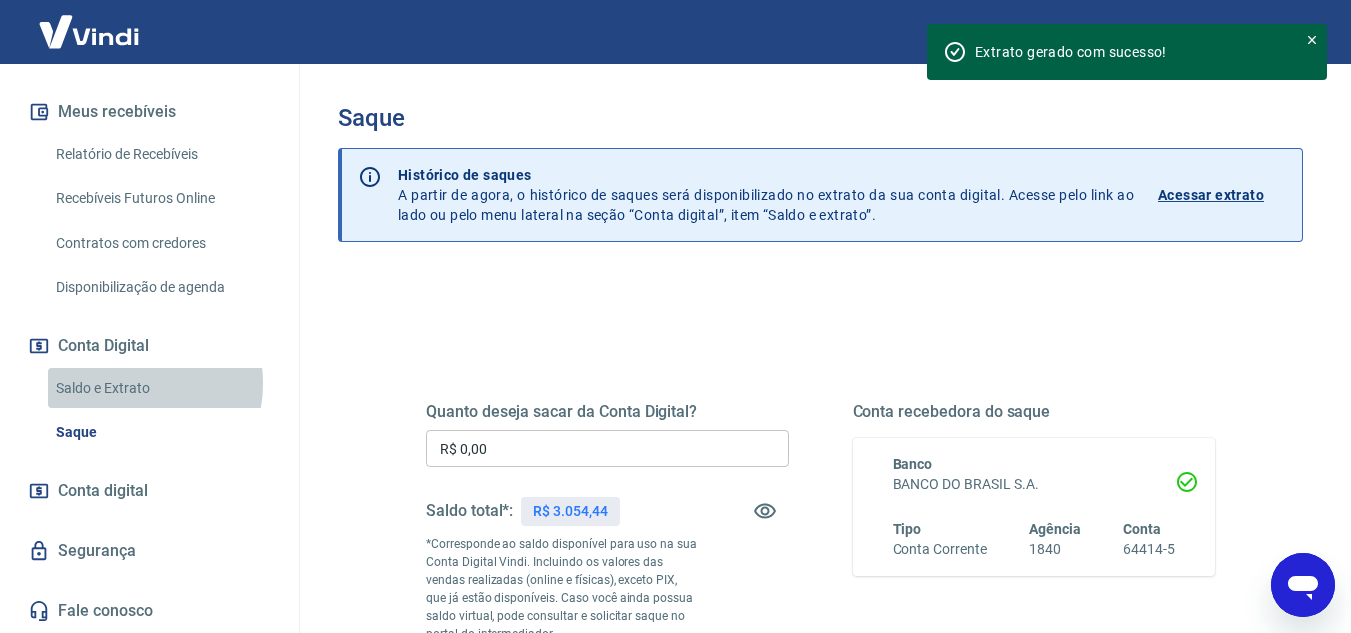 click on "Saldo e Extrato" at bounding box center [161, 388] 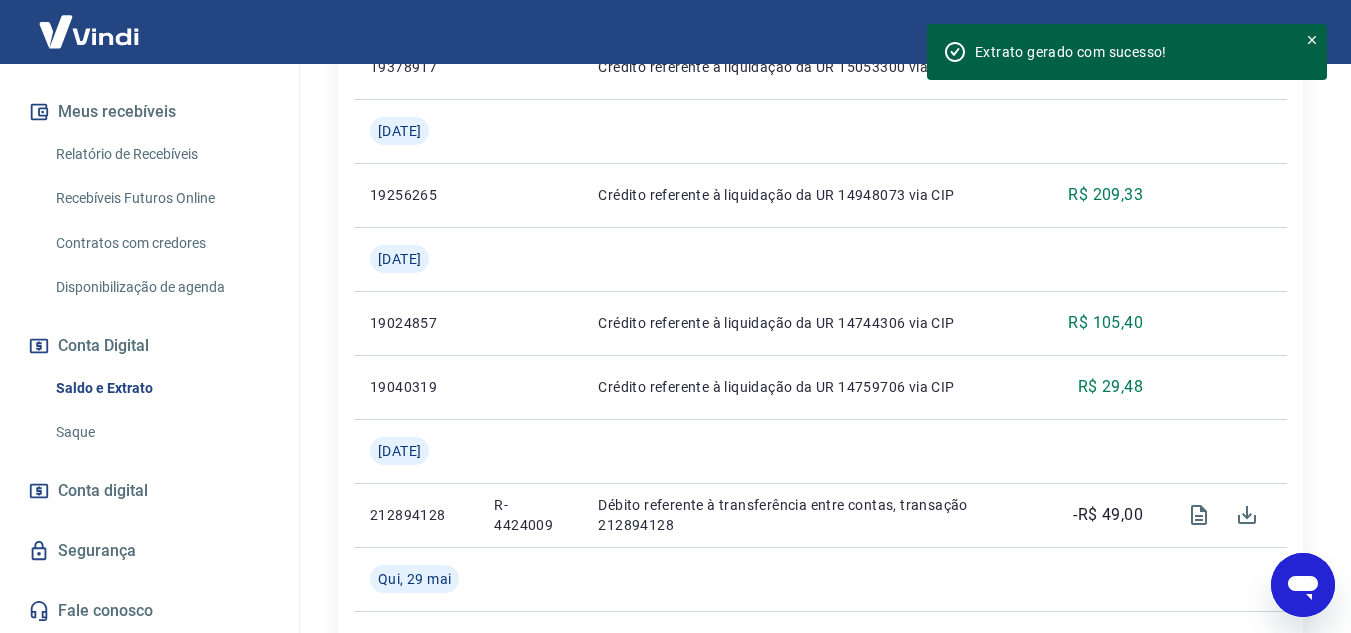 scroll, scrollTop: 900, scrollLeft: 0, axis: vertical 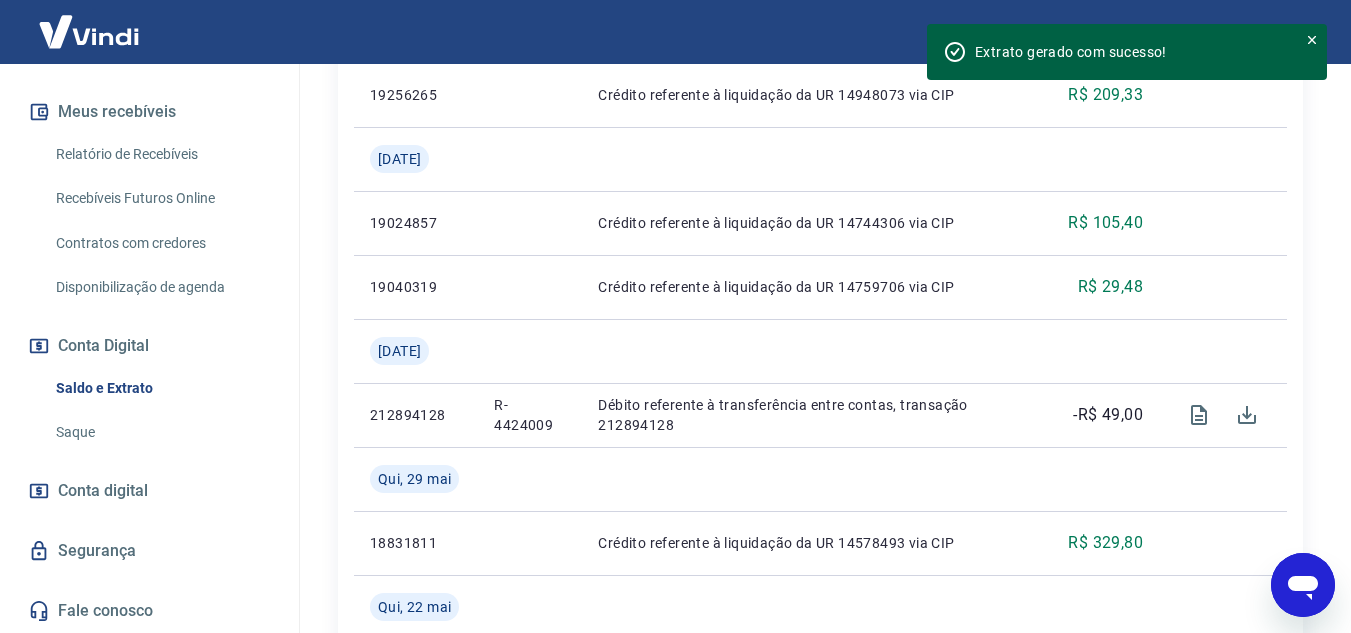 click 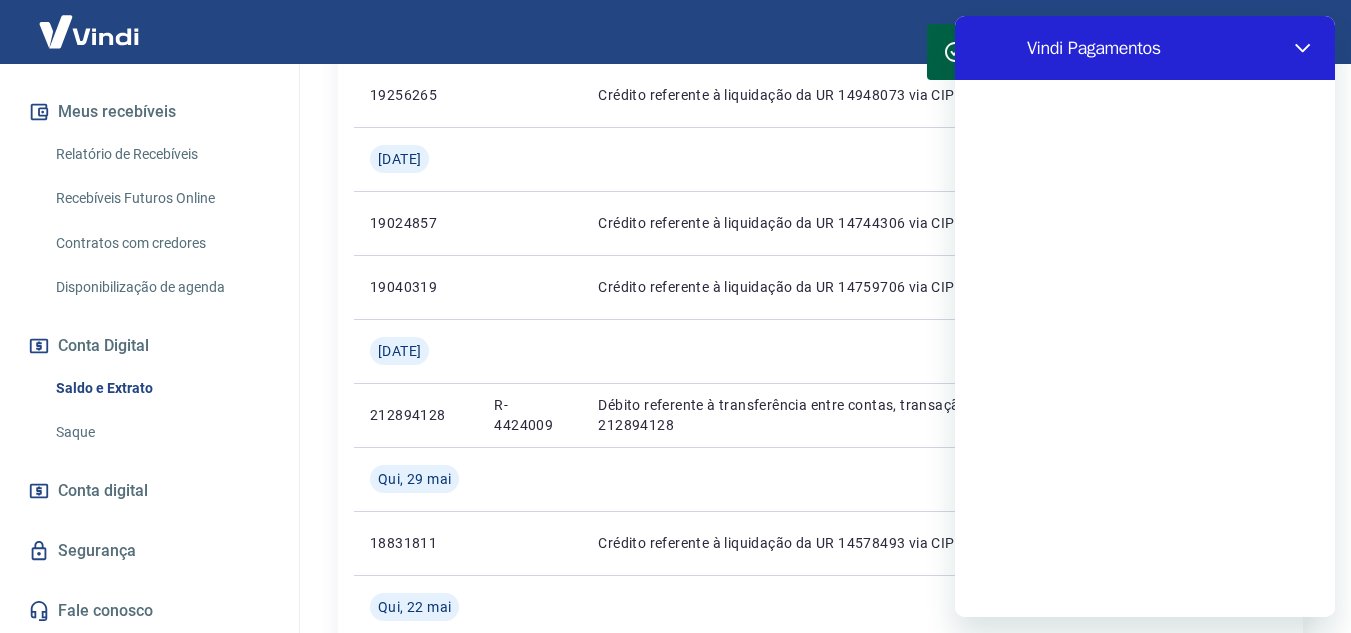 scroll, scrollTop: 0, scrollLeft: 0, axis: both 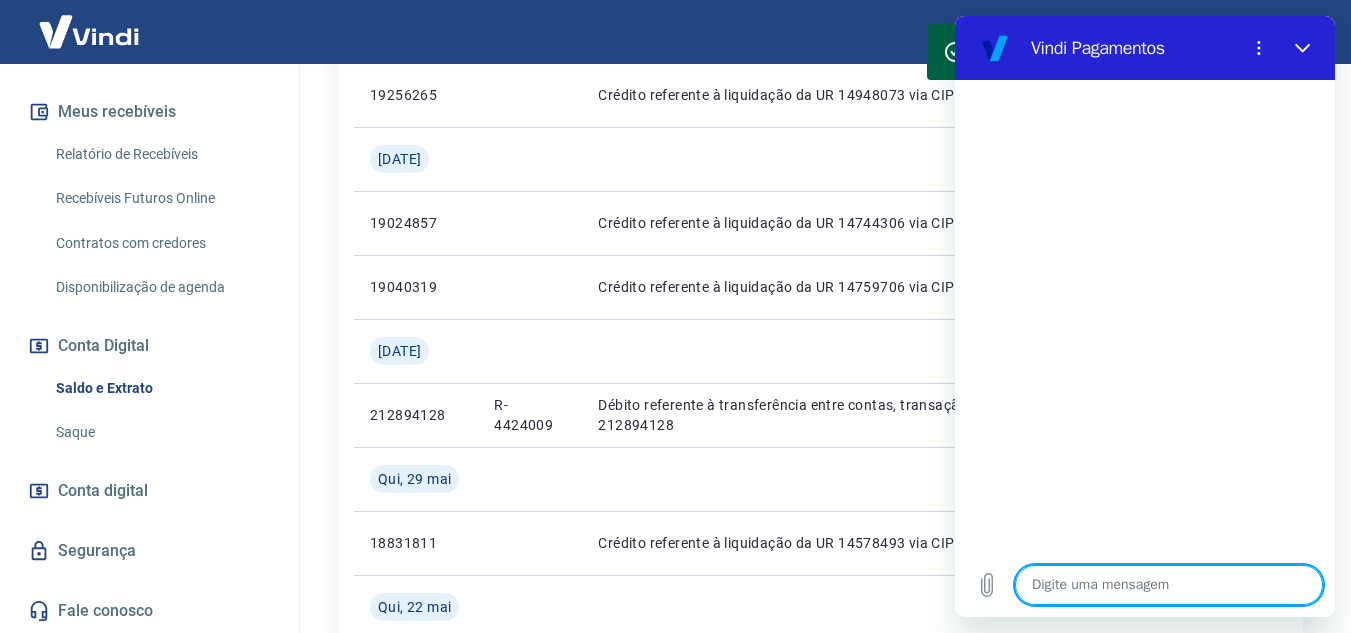 click at bounding box center (1169, 585) 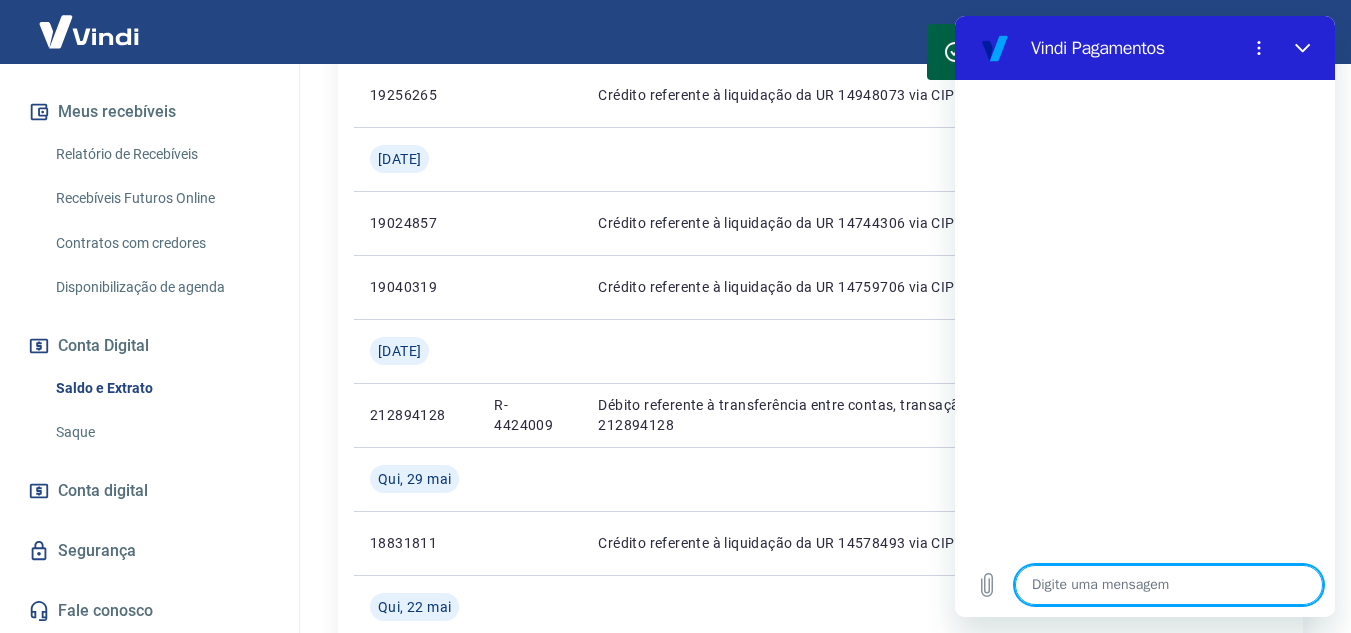 type on "o" 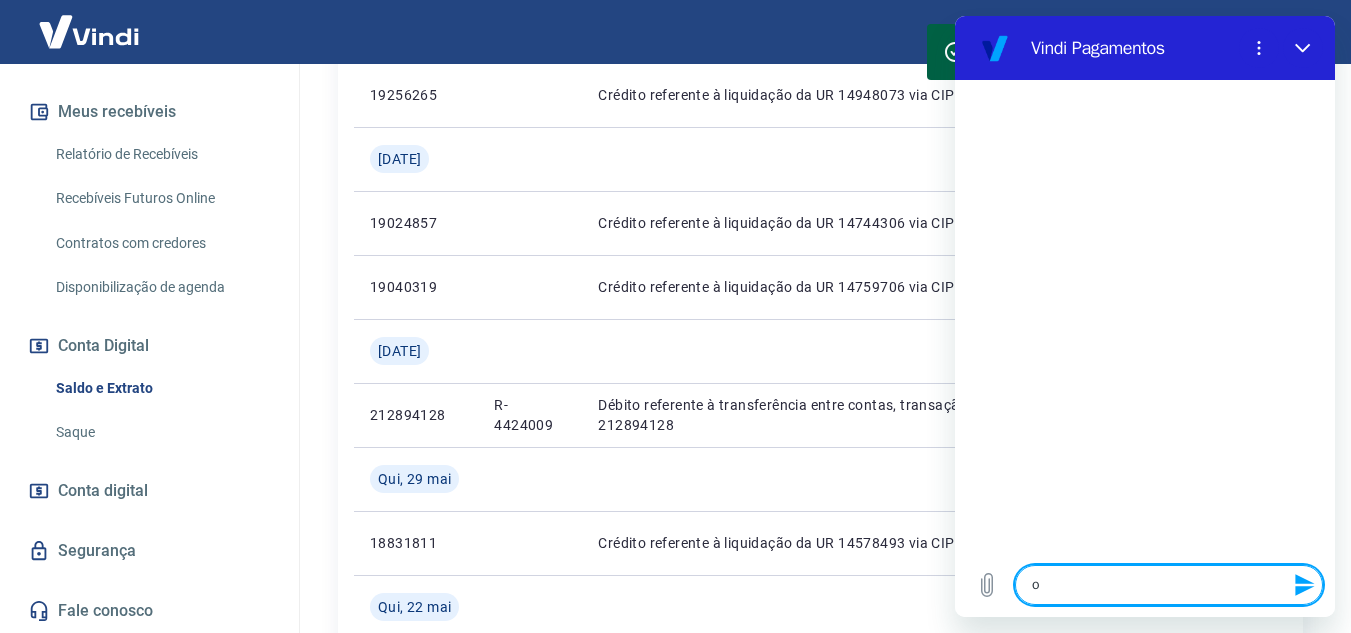 type on "x" 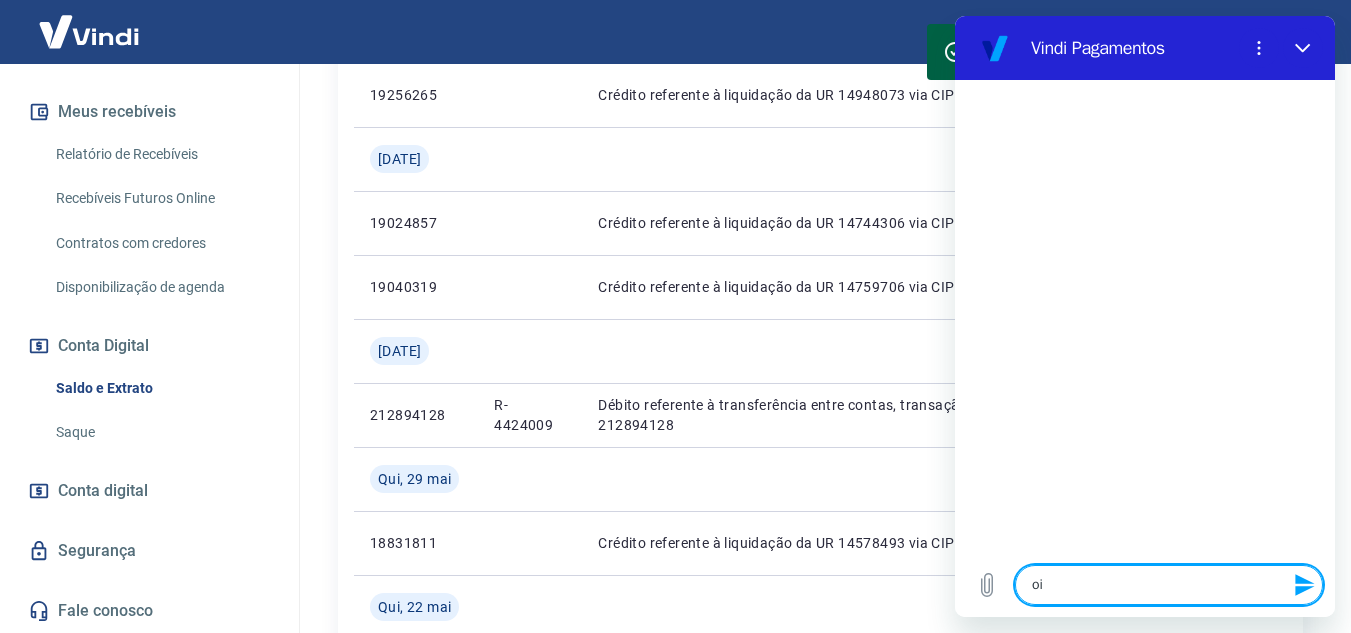 type 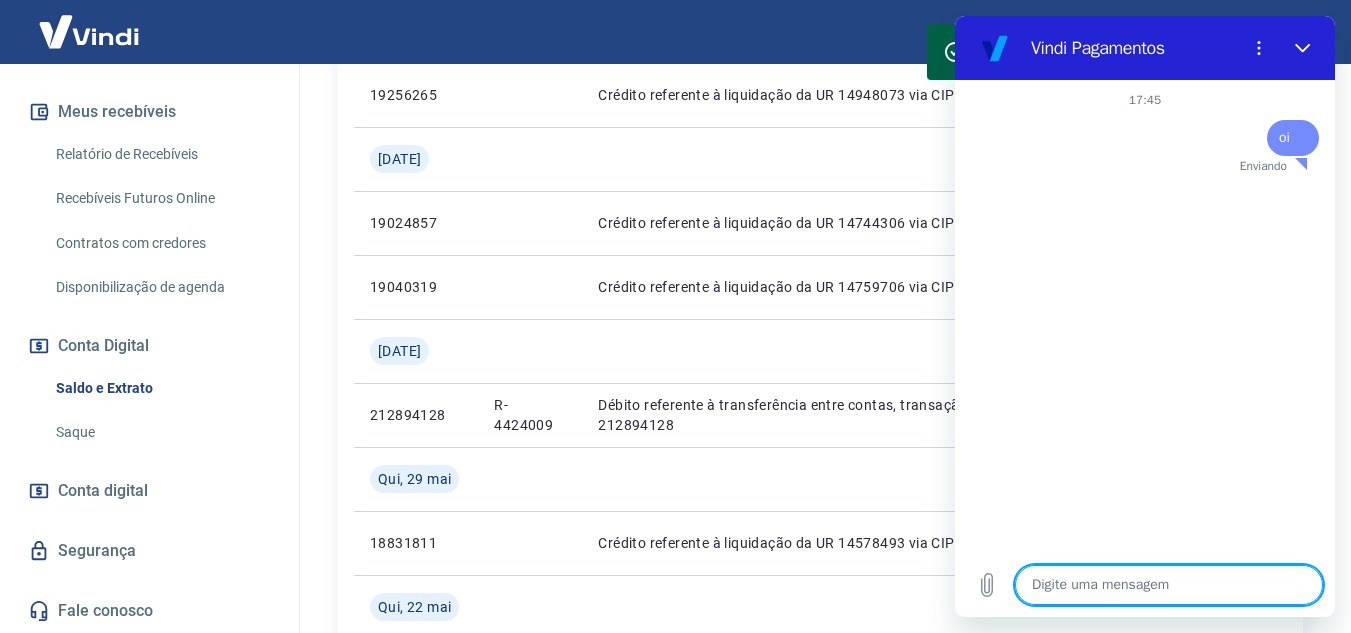 type on "x" 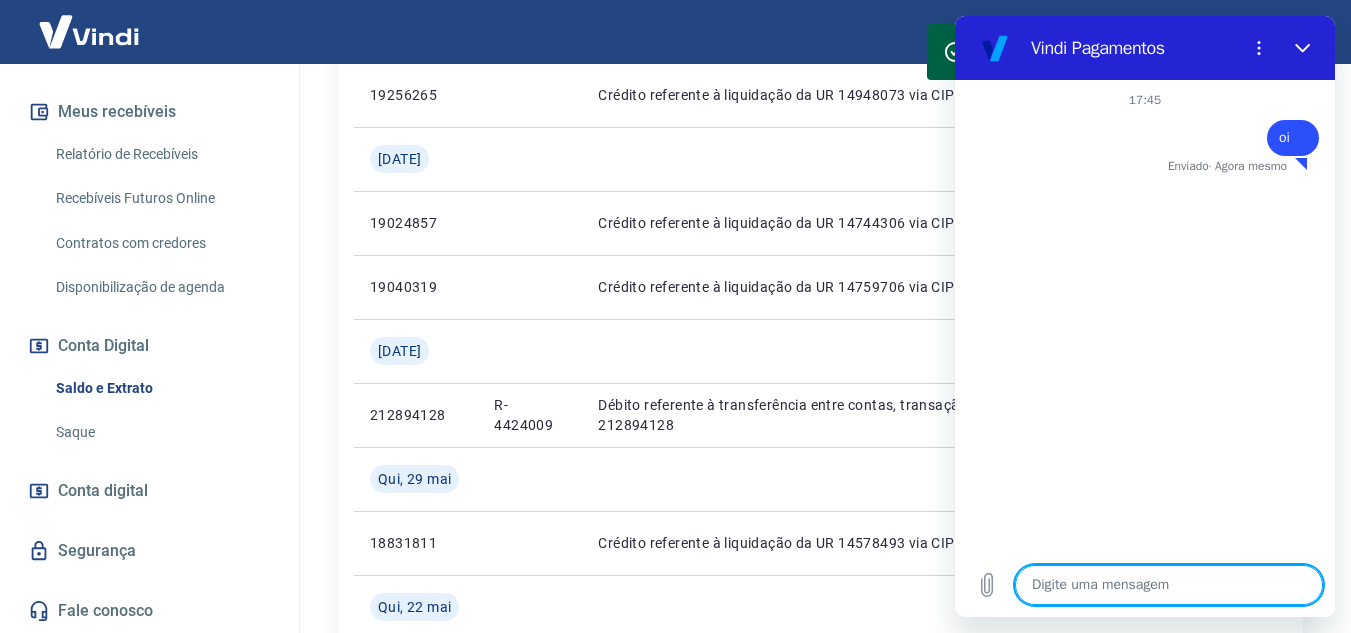 type on "p" 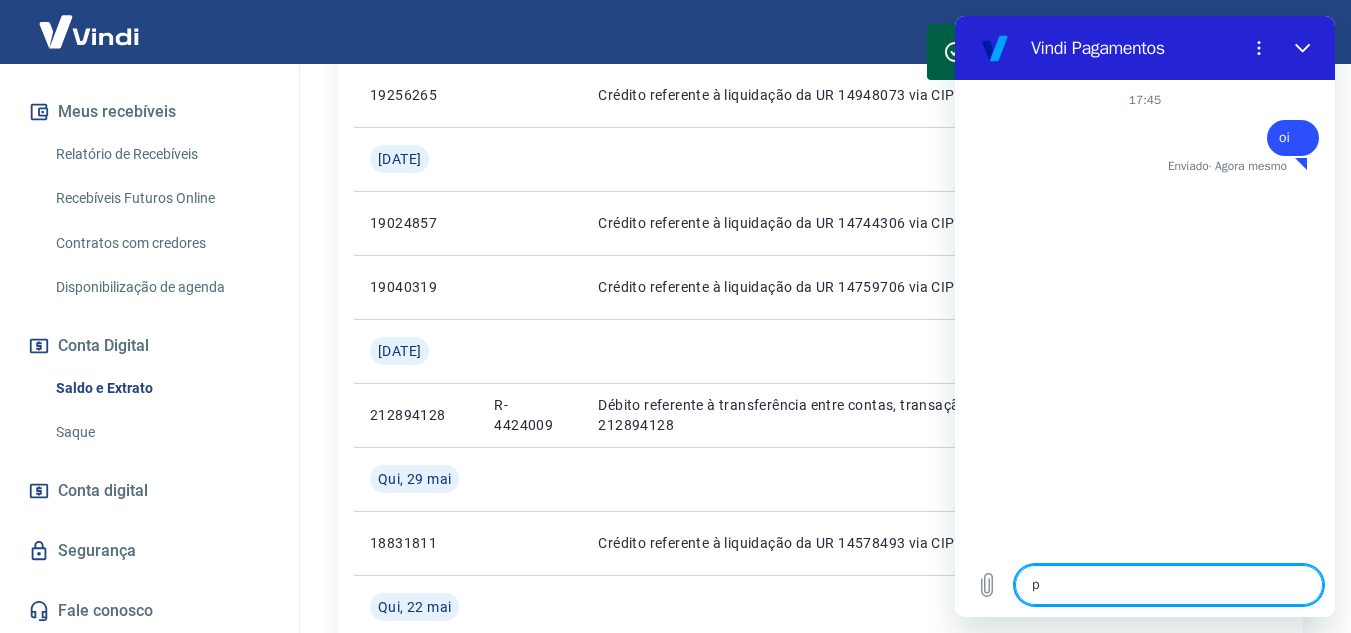 type on "po" 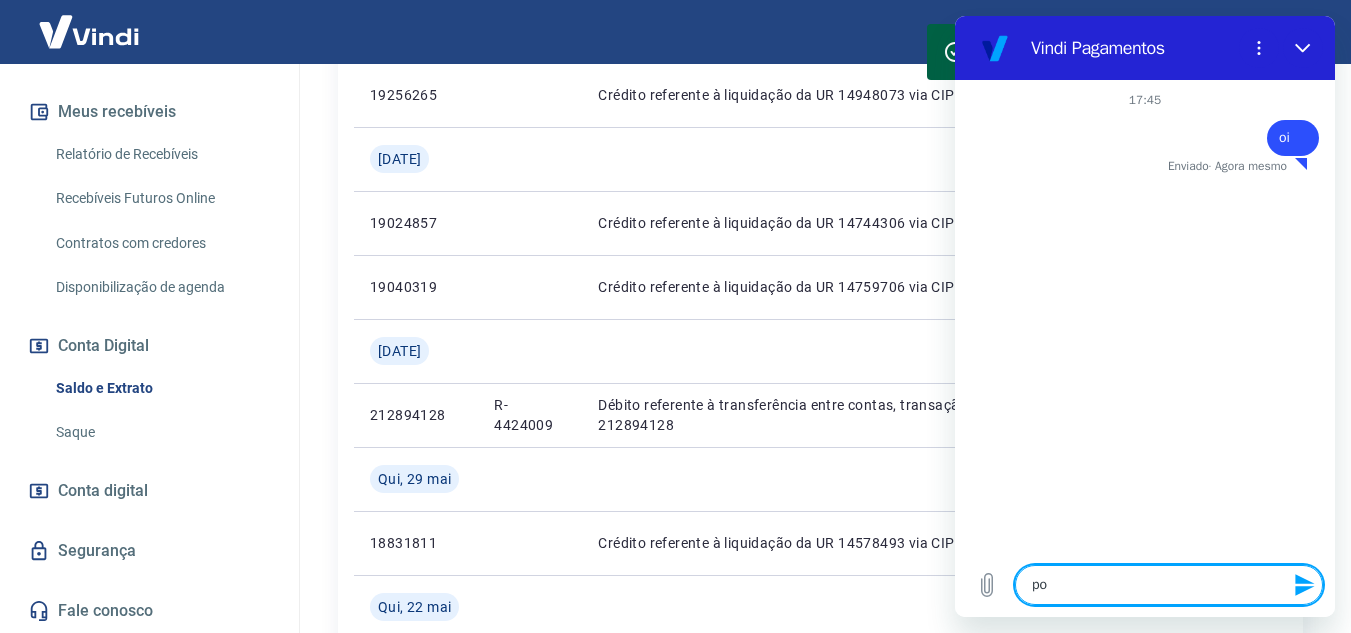 type on "por" 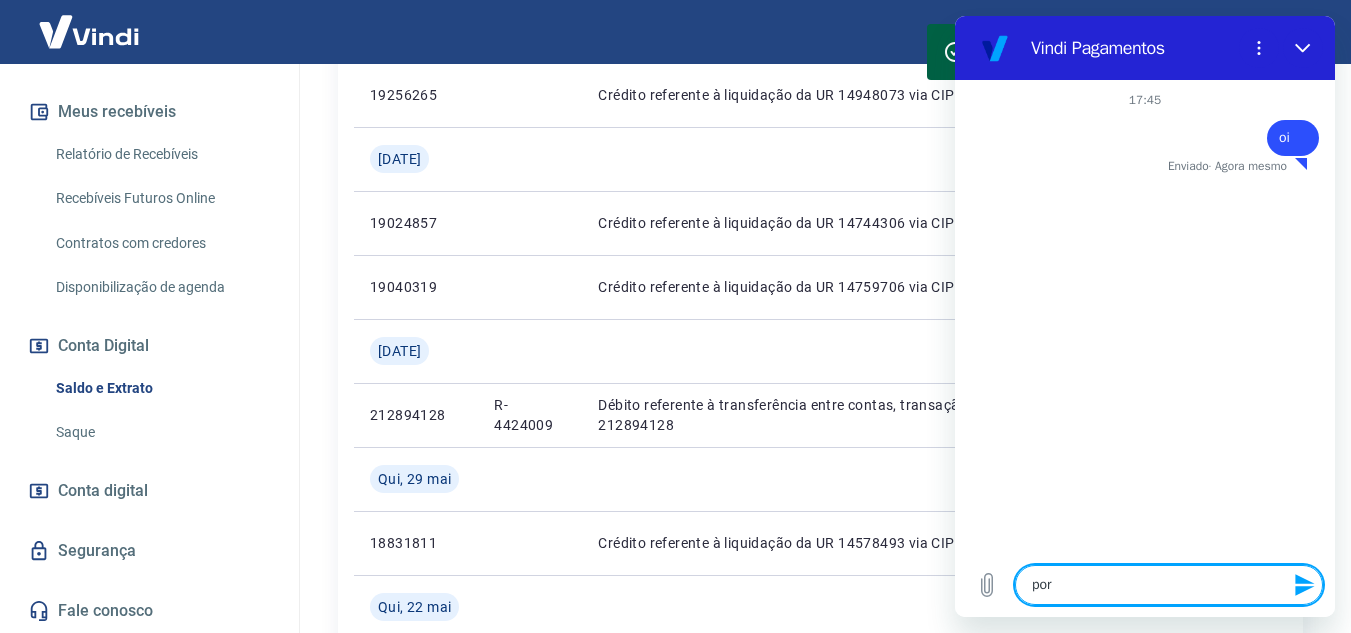 type on "por" 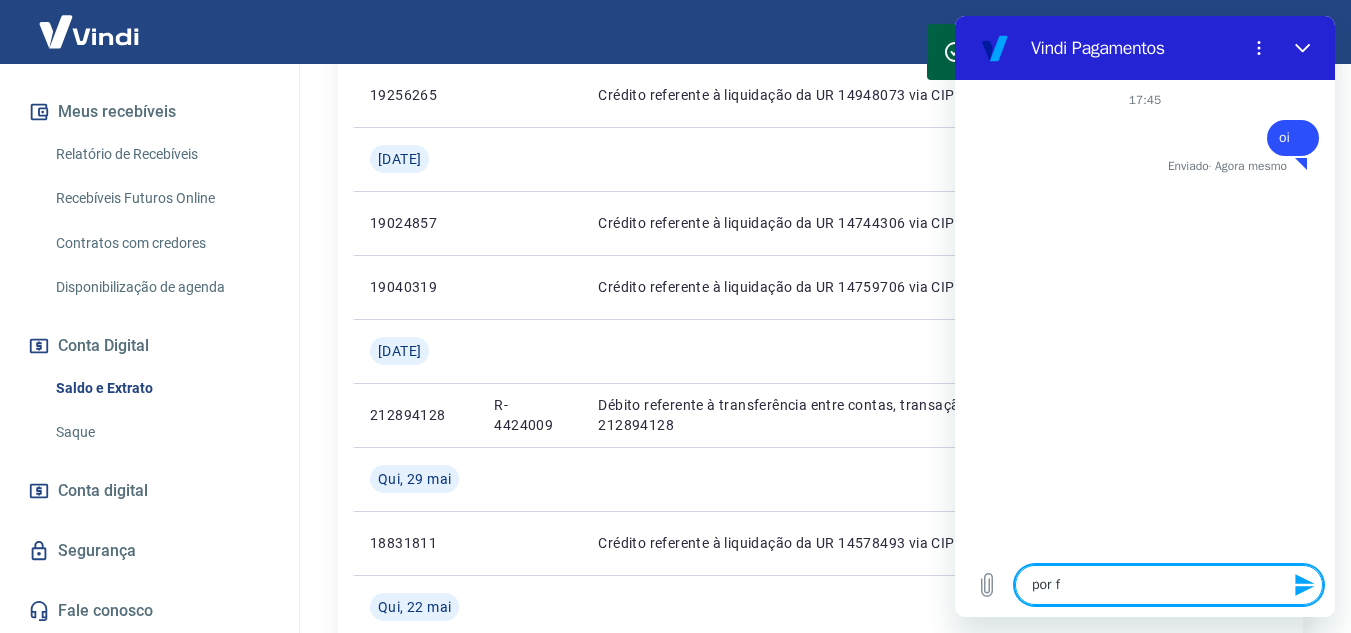 type on "por fa" 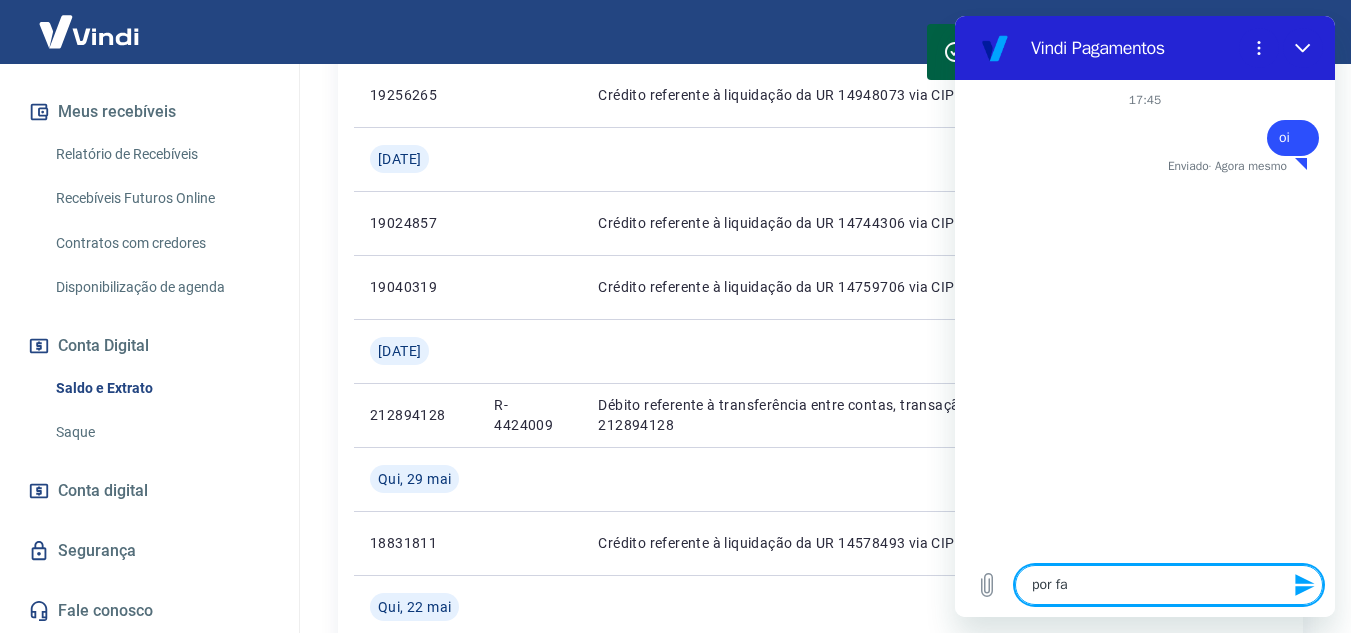 type on "por fav" 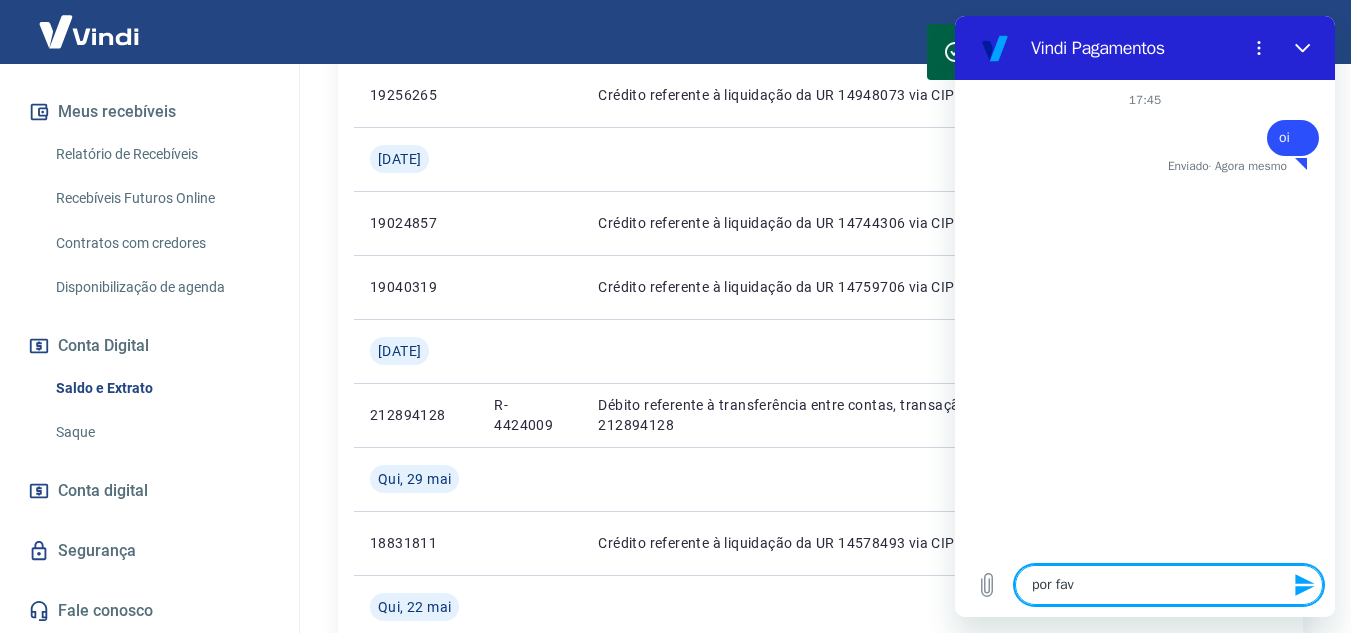type on "por favo" 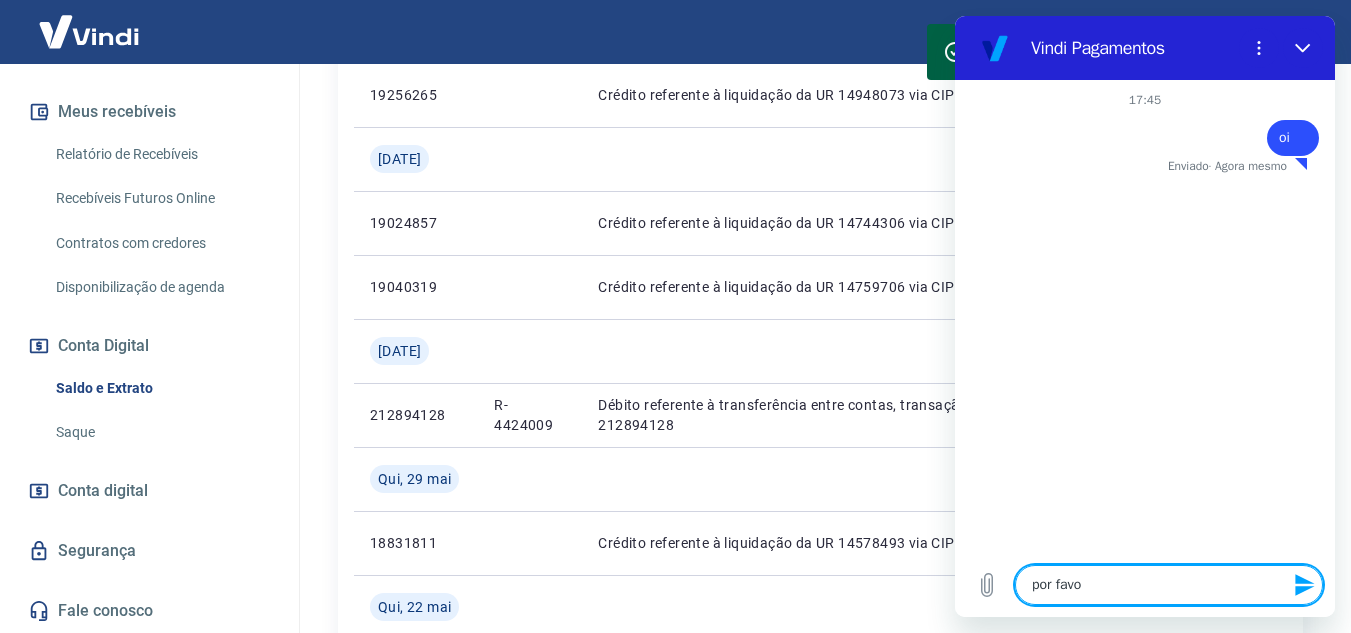 type on "x" 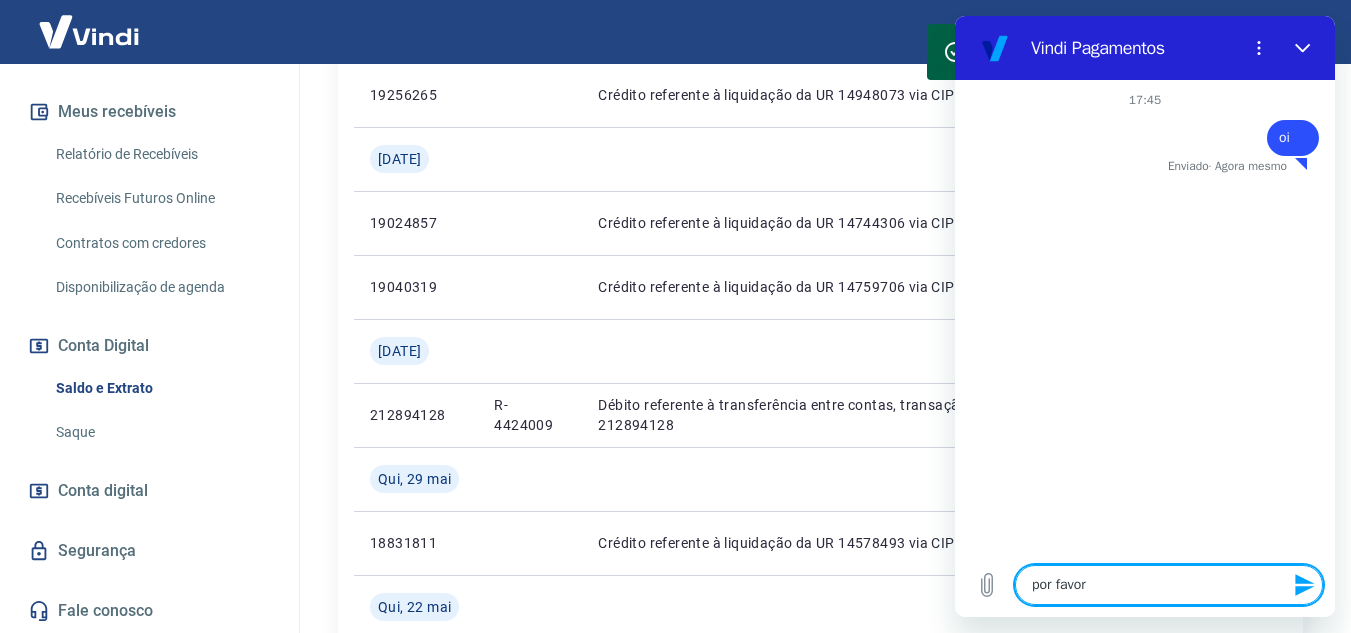 type on "por favor" 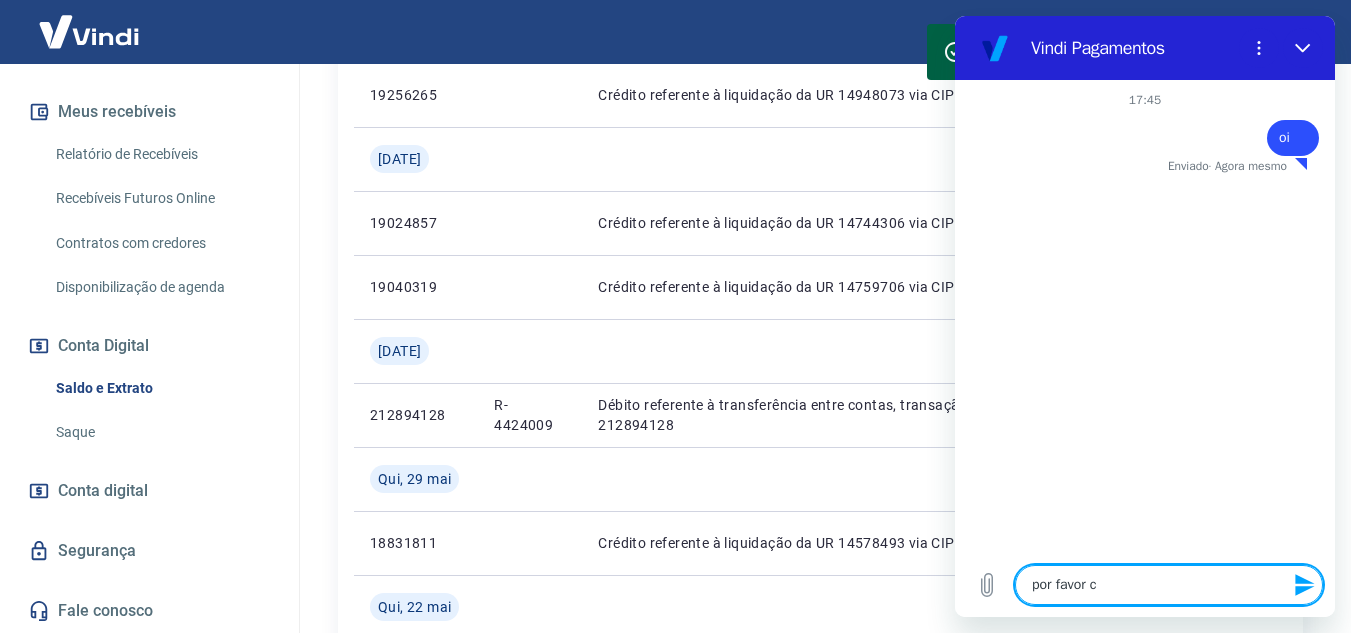 type on "por favor co" 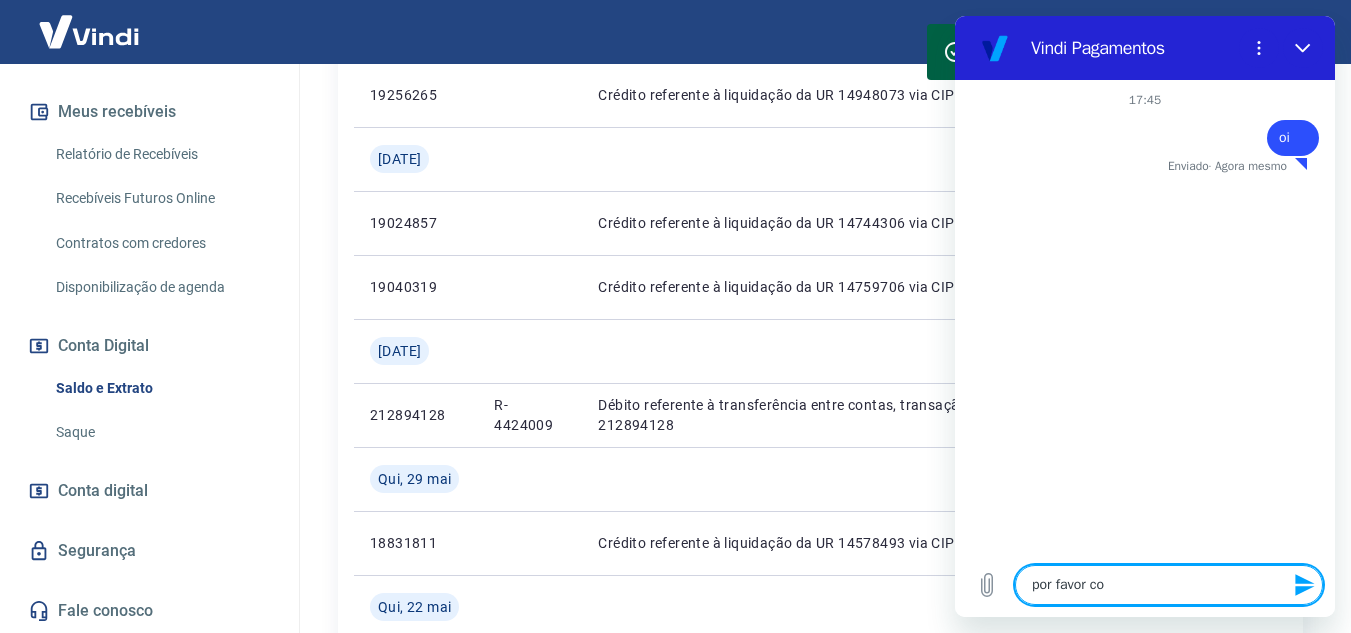 type on "por favor com" 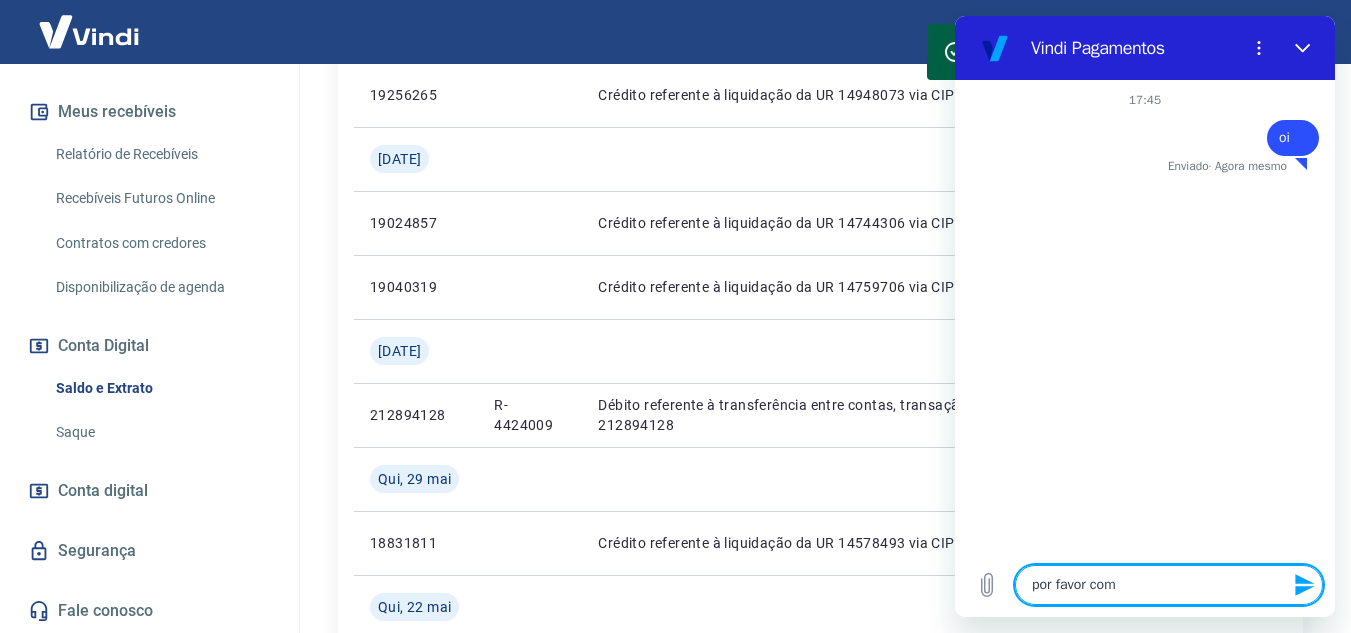 type on "por favor como" 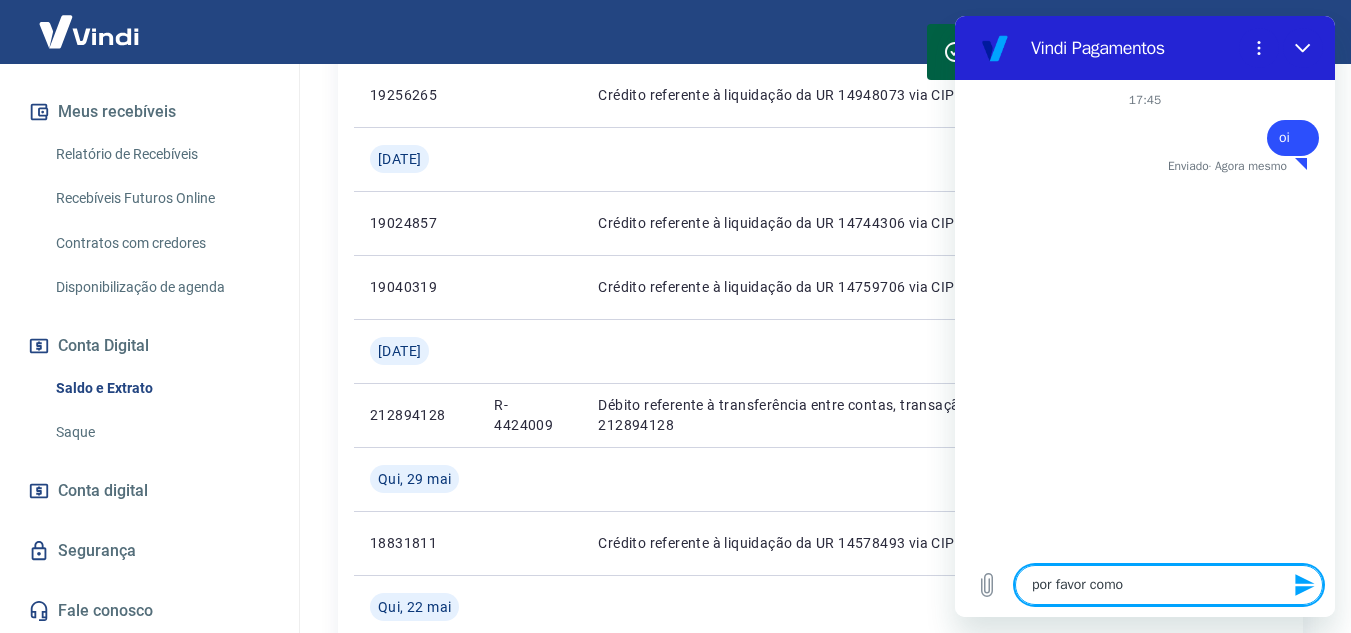 type on "por favor como" 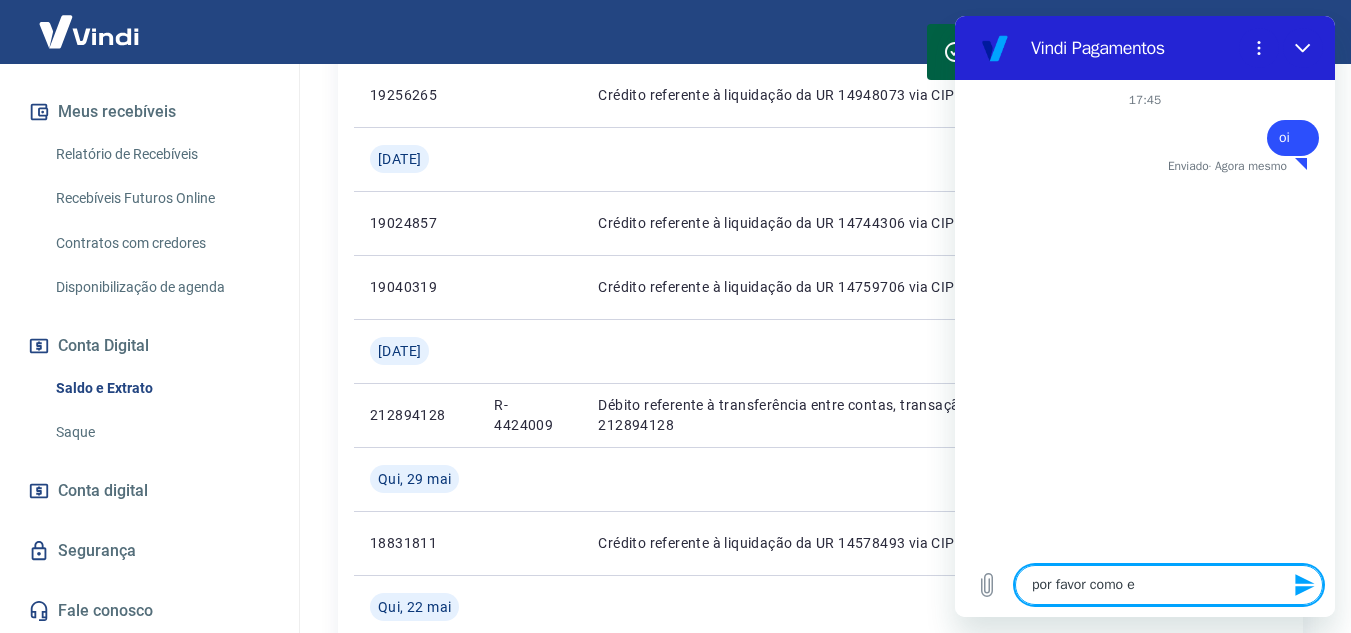 type on "por favor como eu" 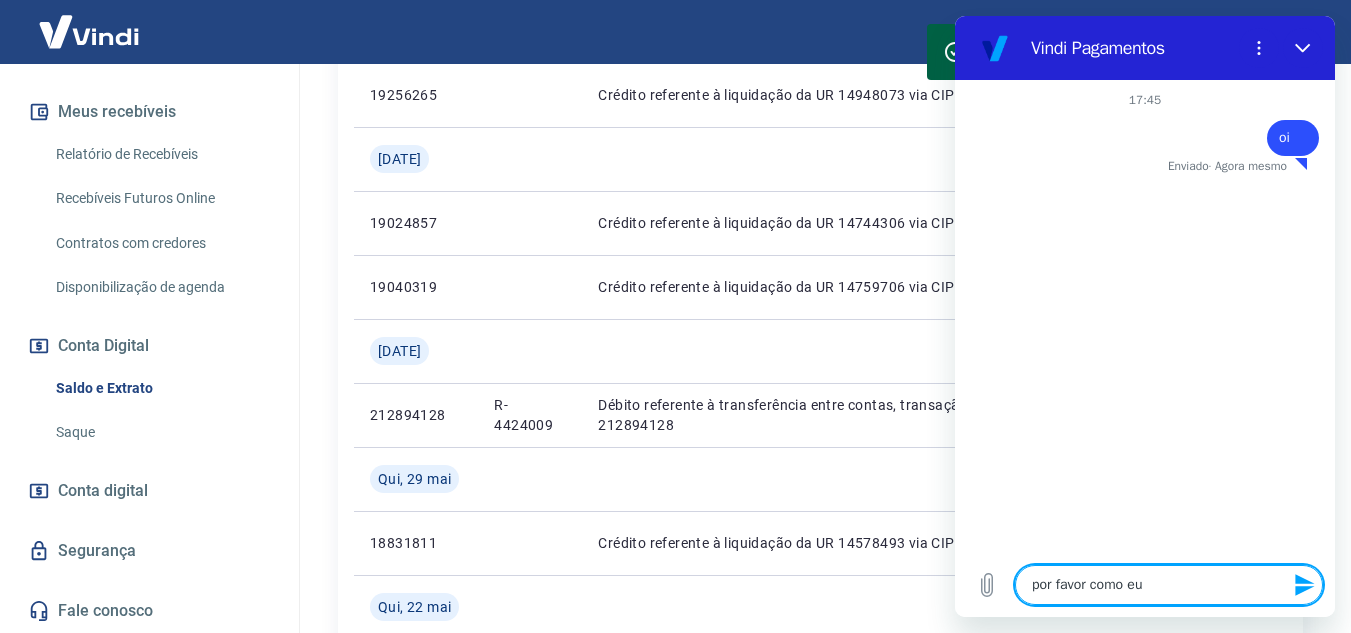 type on "por favor como eu" 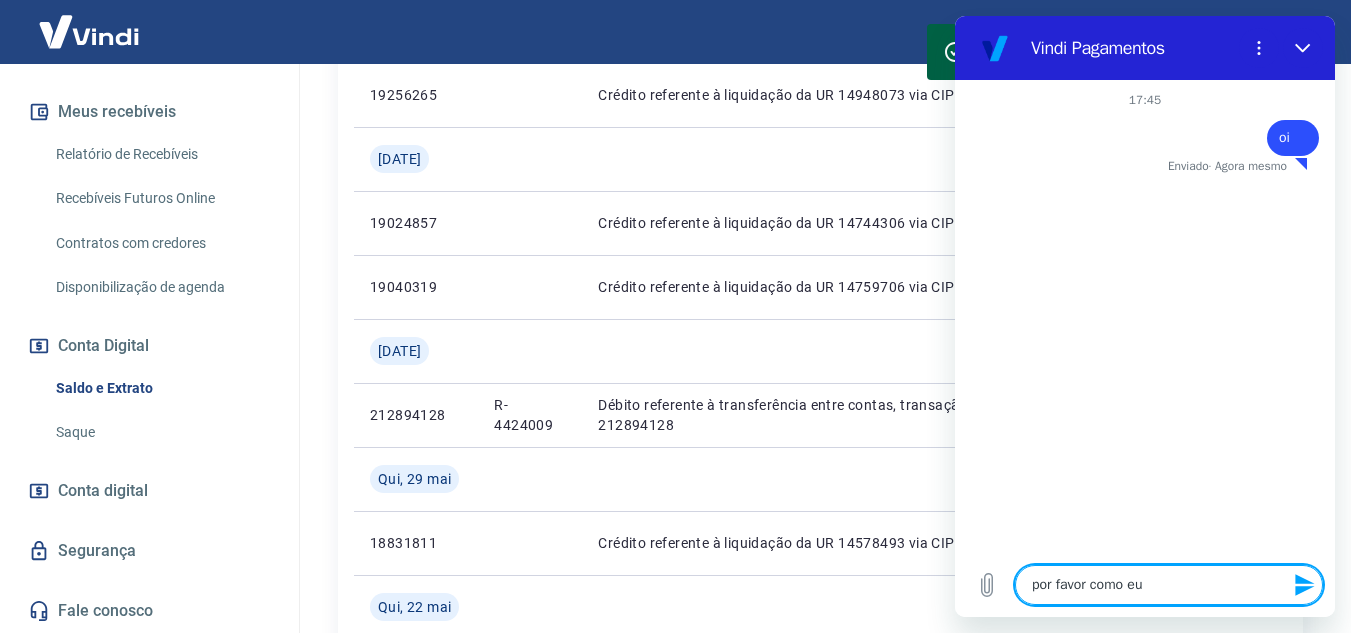 type on "x" 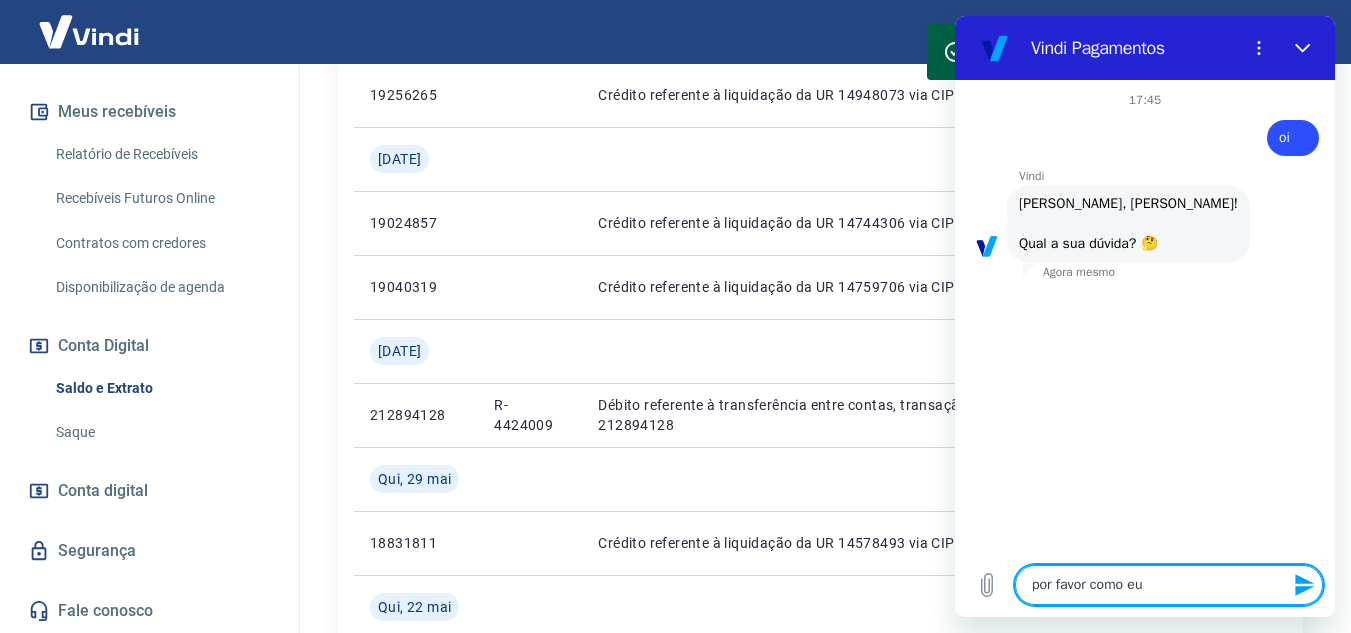 scroll, scrollTop: 120, scrollLeft: 0, axis: vertical 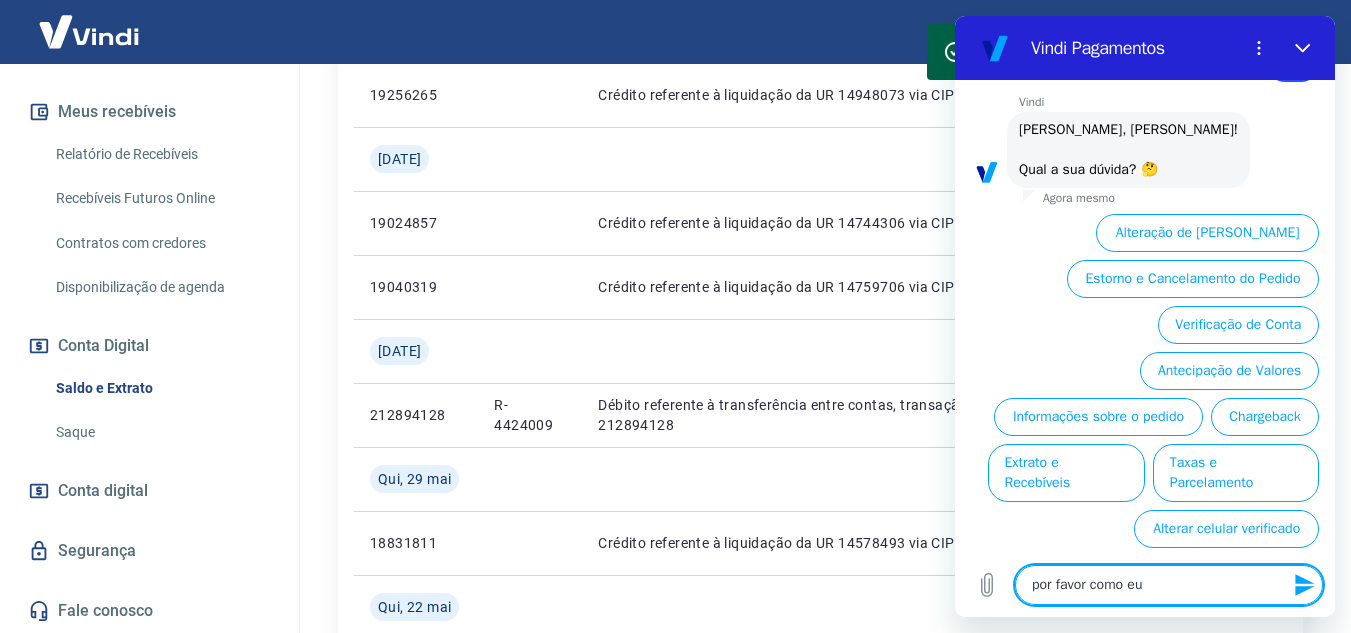 type on "por favor como eu" 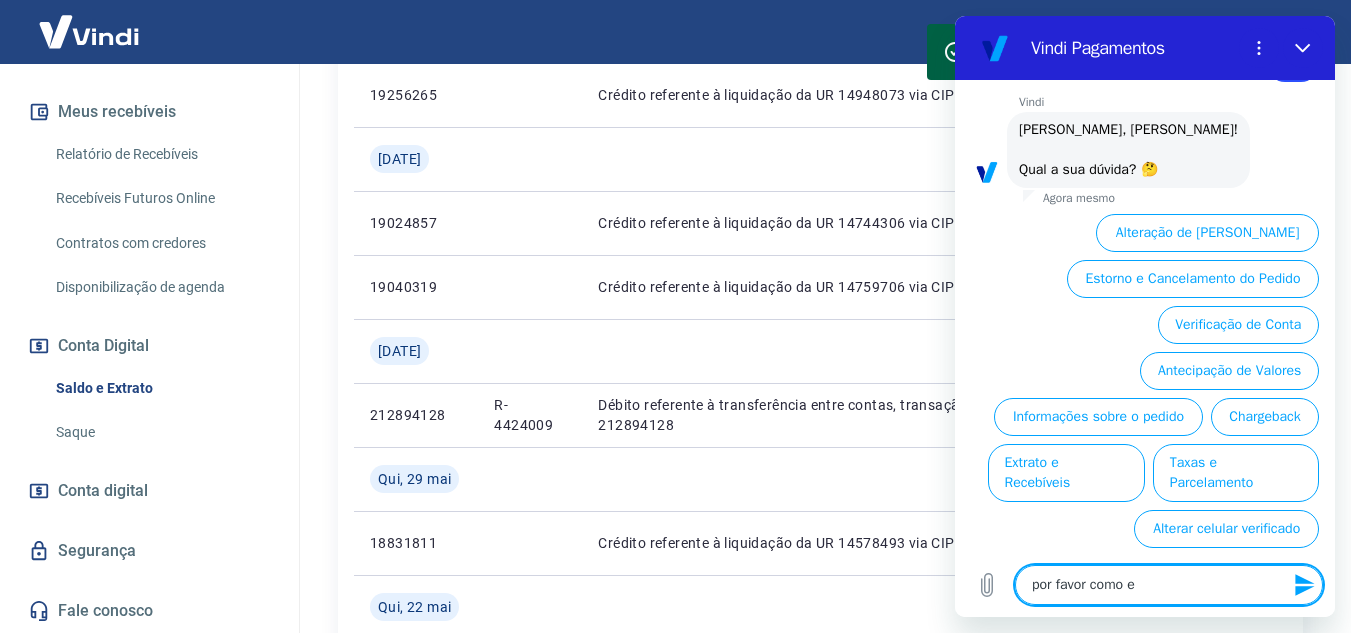 type on "por favor como" 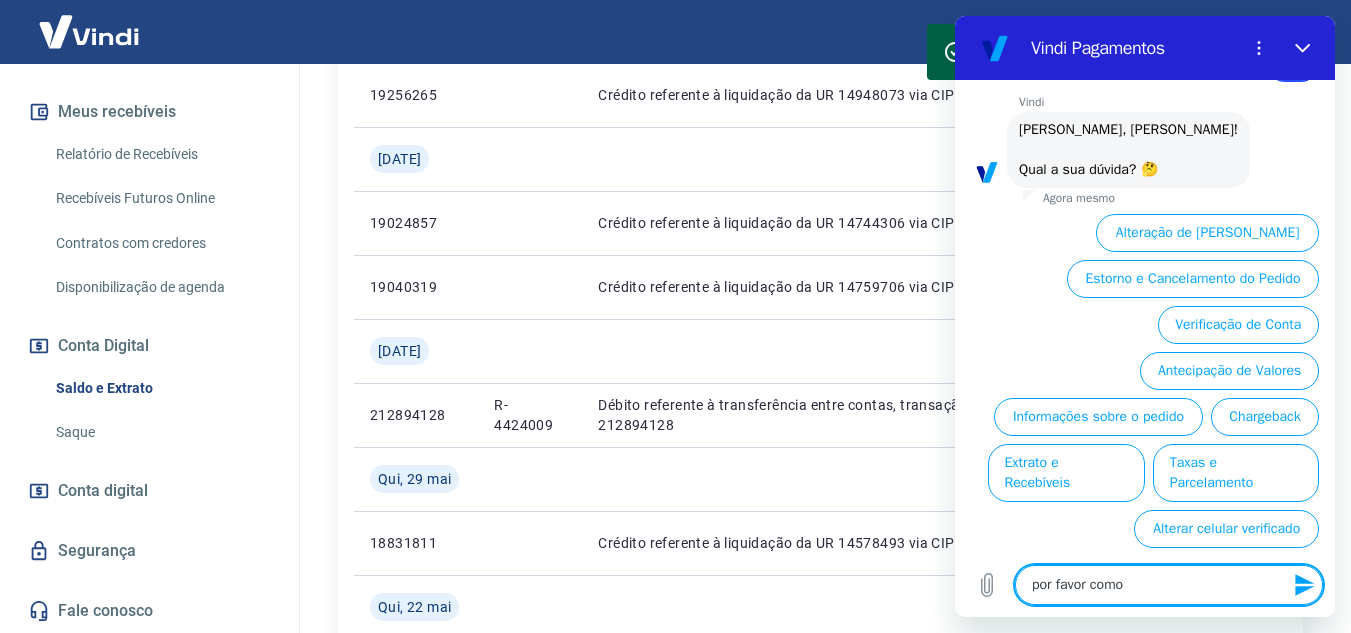 type on "por favor como" 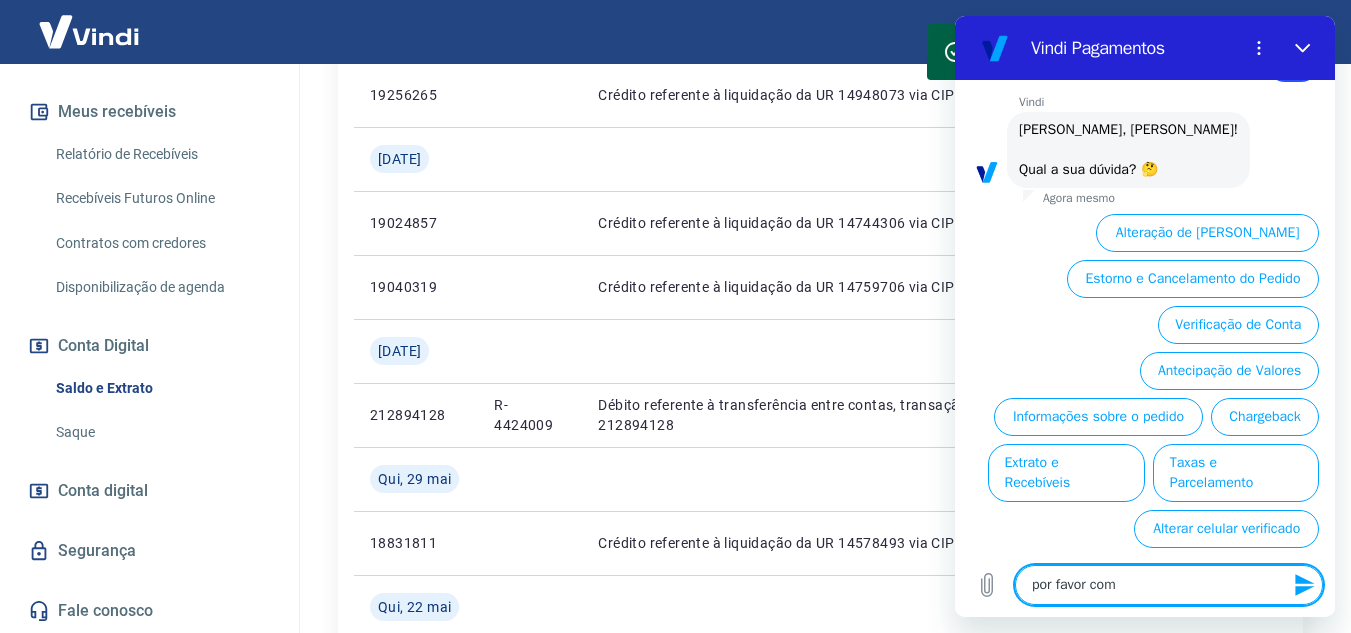 type on "por favor co" 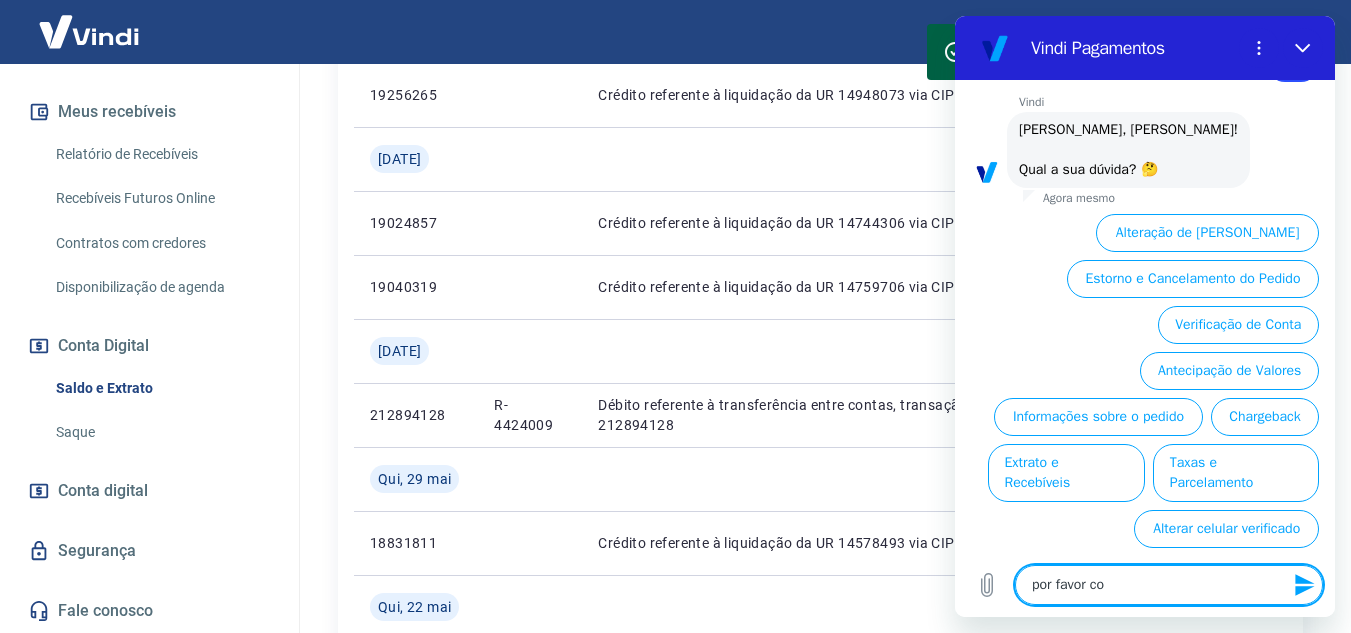 type on "por favor c" 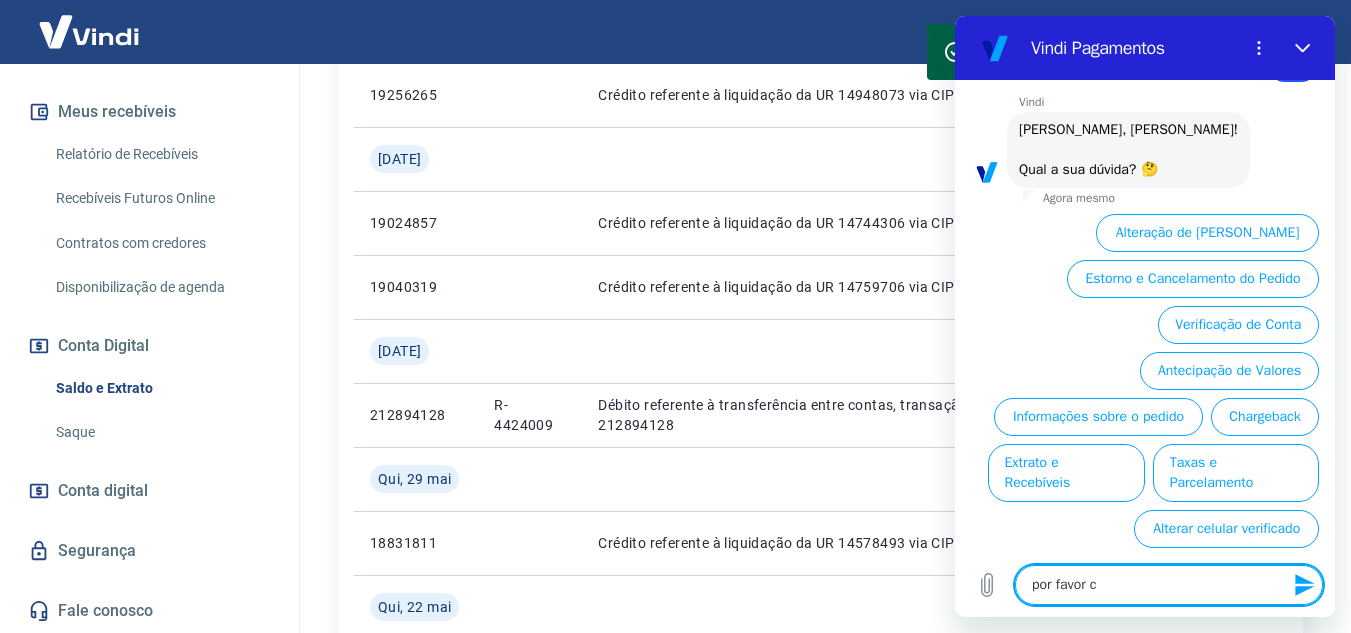 type on "por favor" 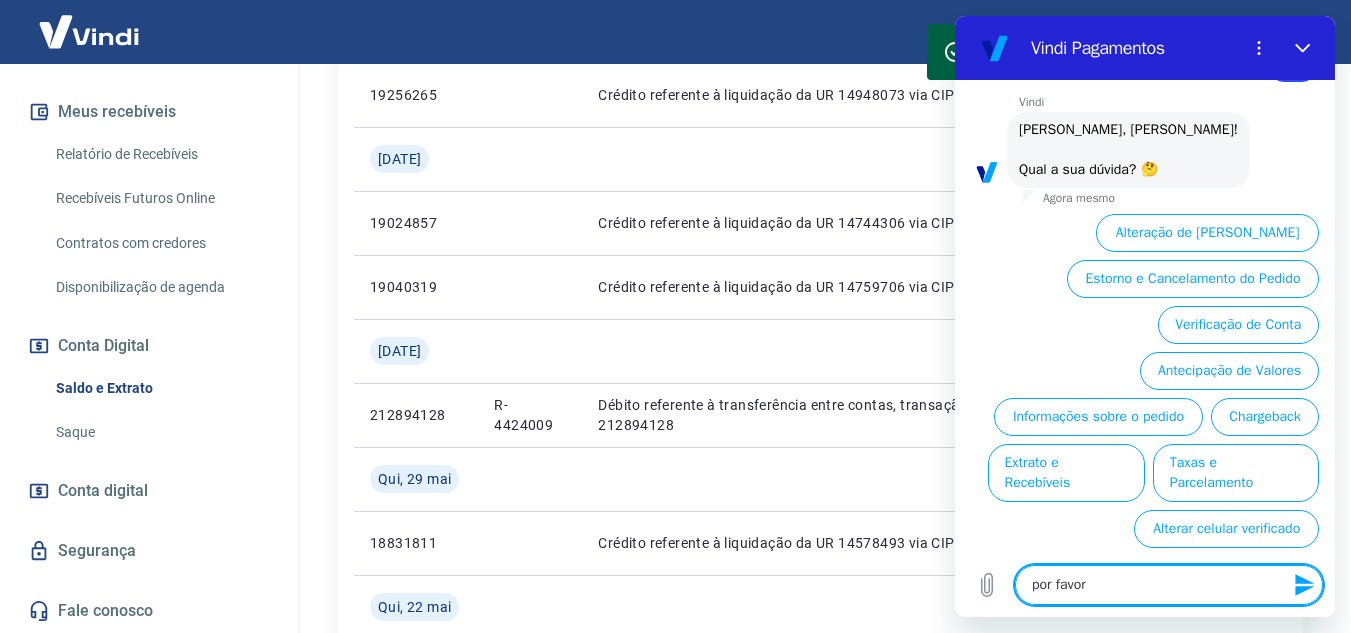 type on "por favor" 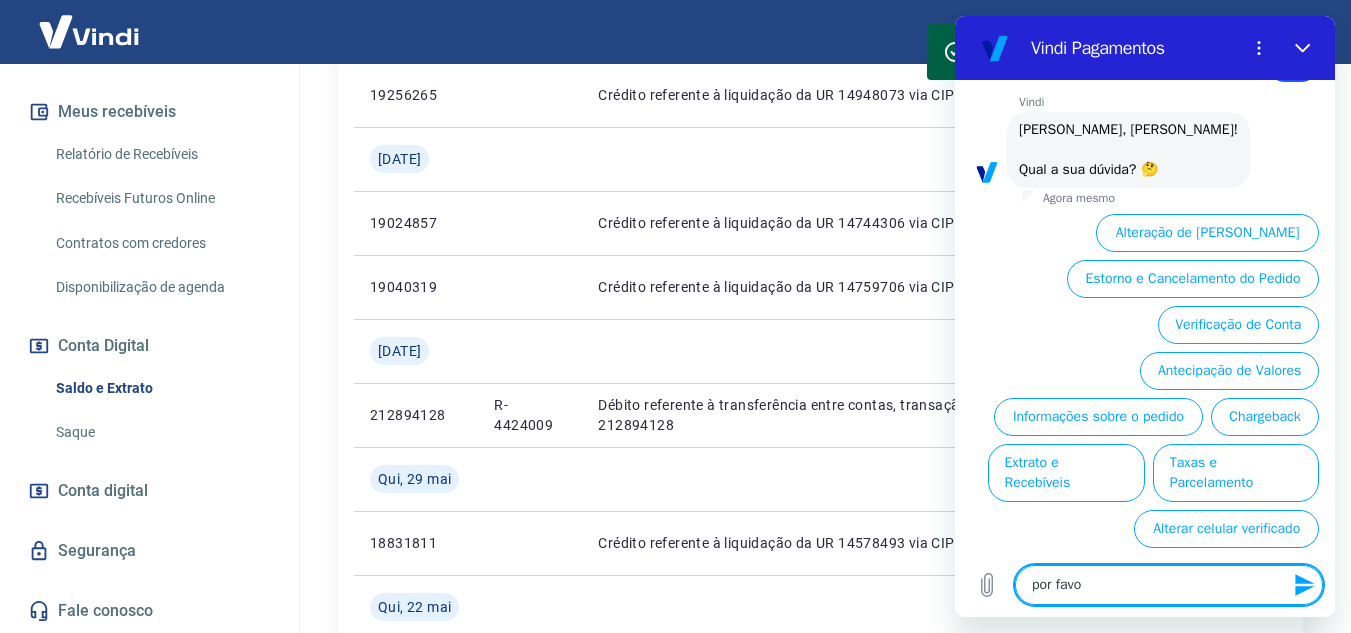 type on "por fav" 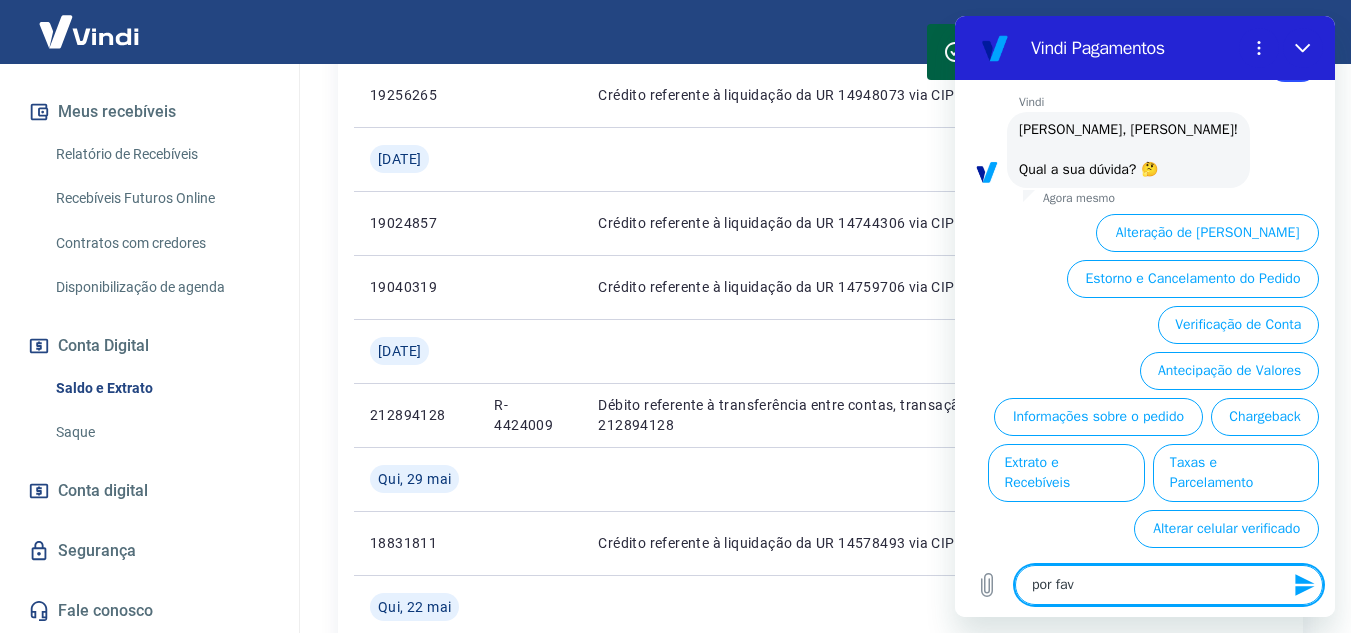 type on "por fa" 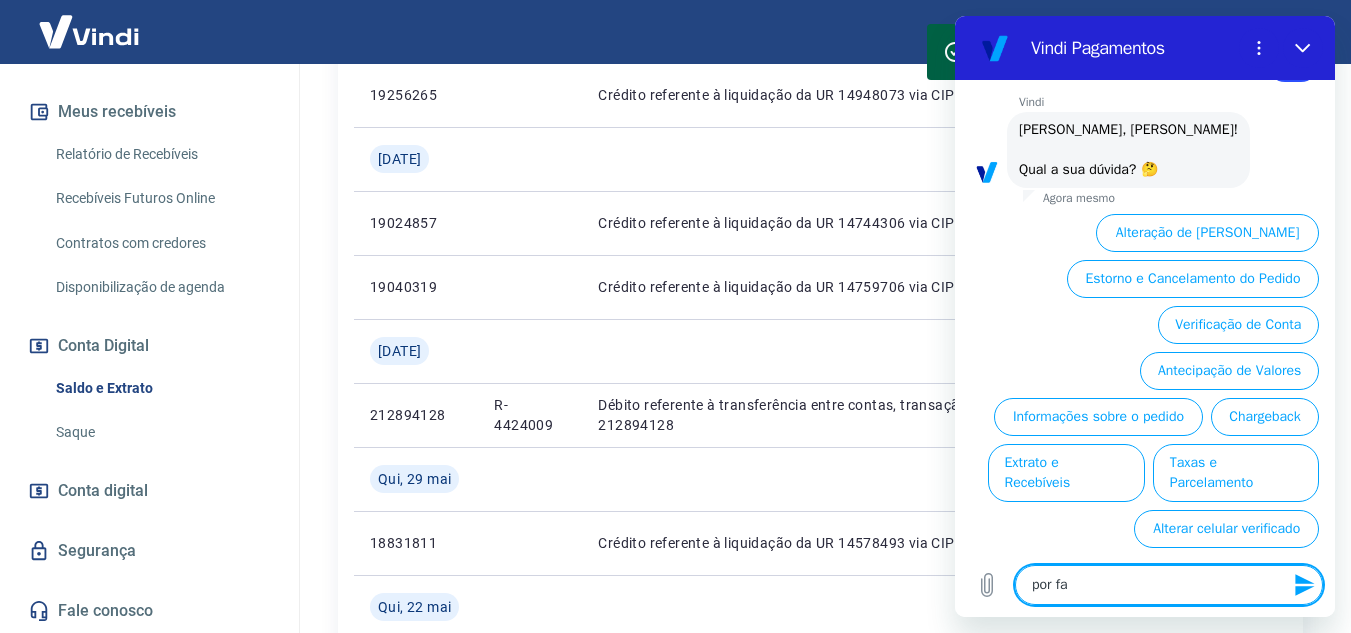 type on "por f" 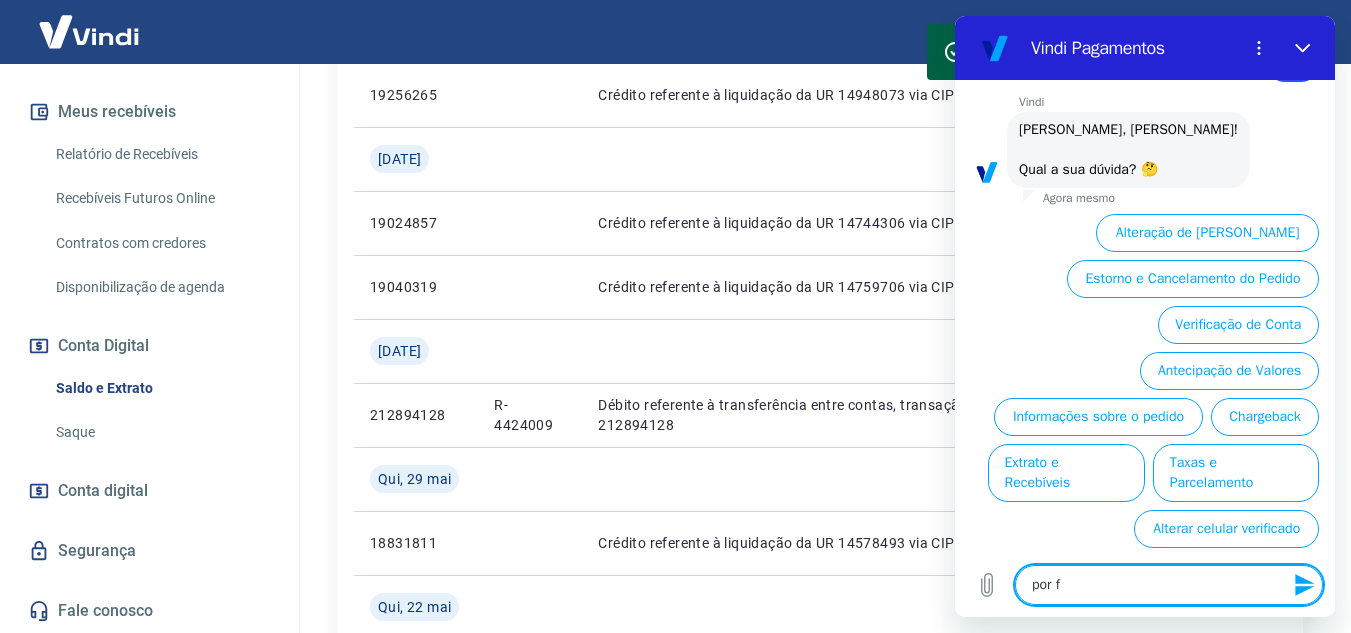 type on "por" 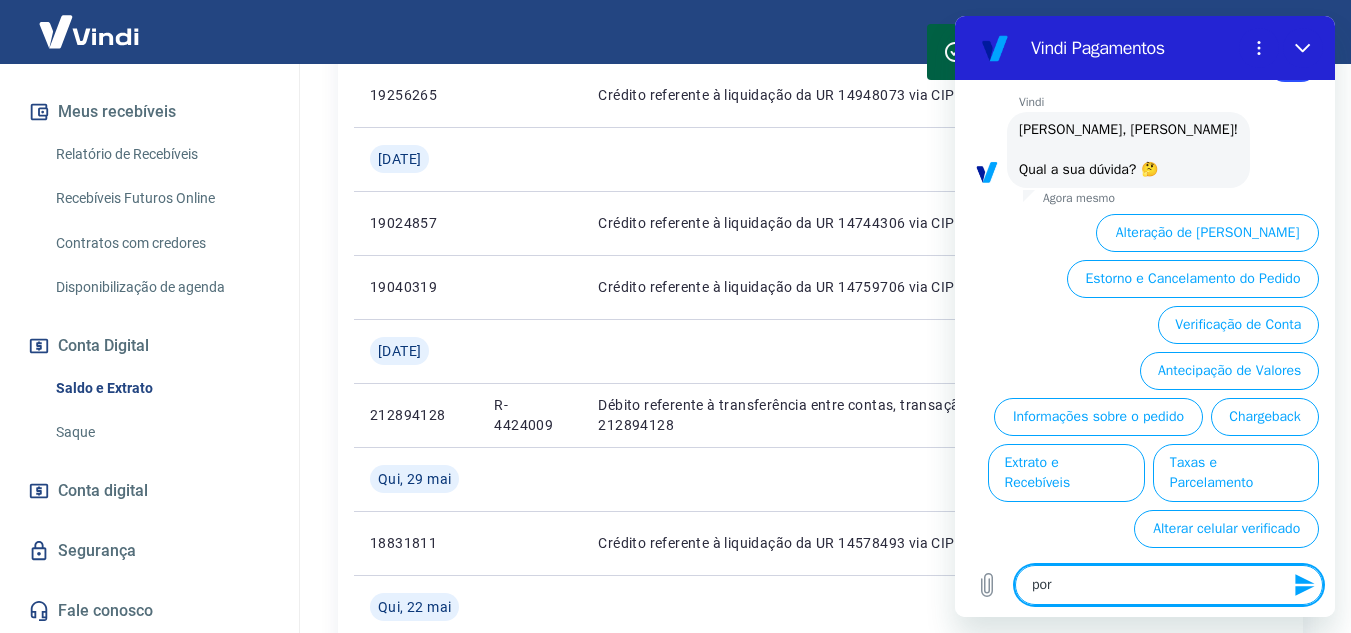 type on "por" 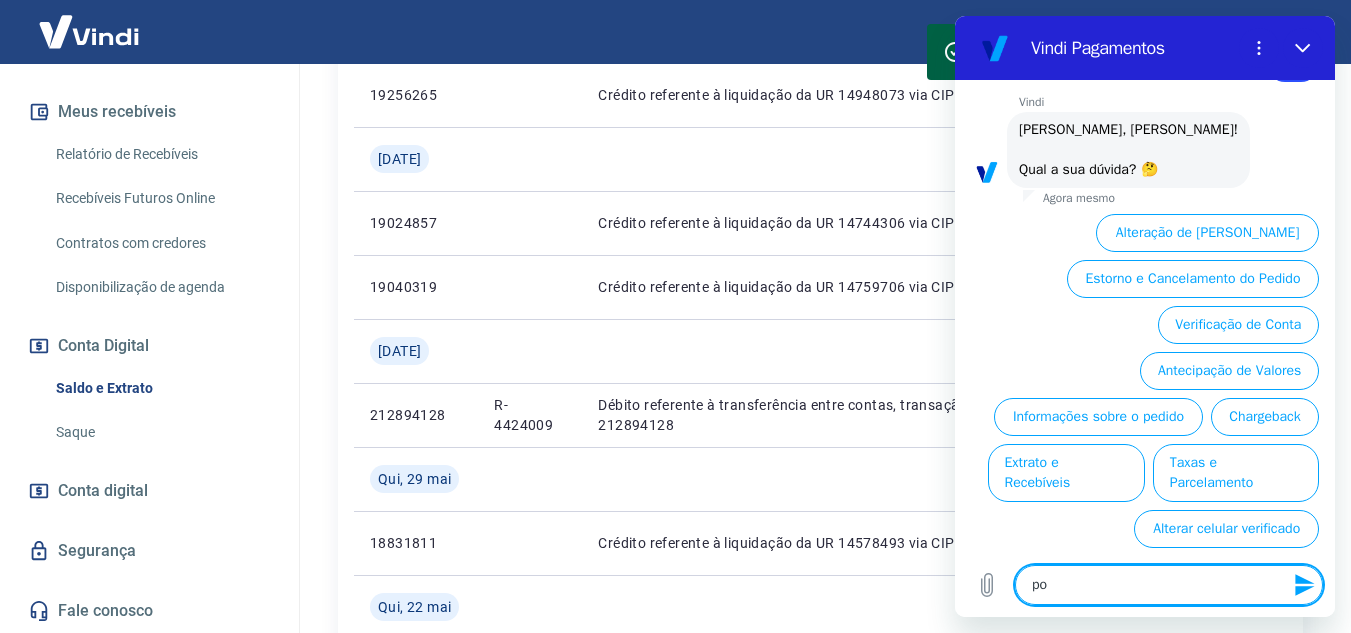 type on "p" 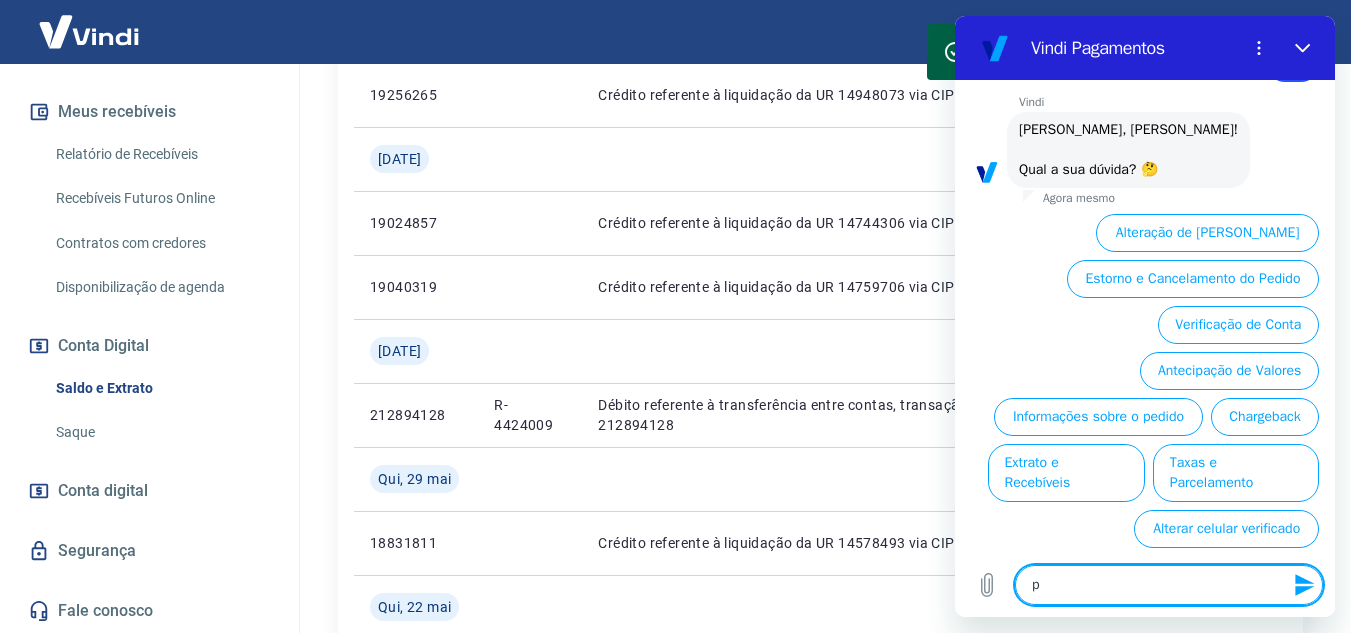 type 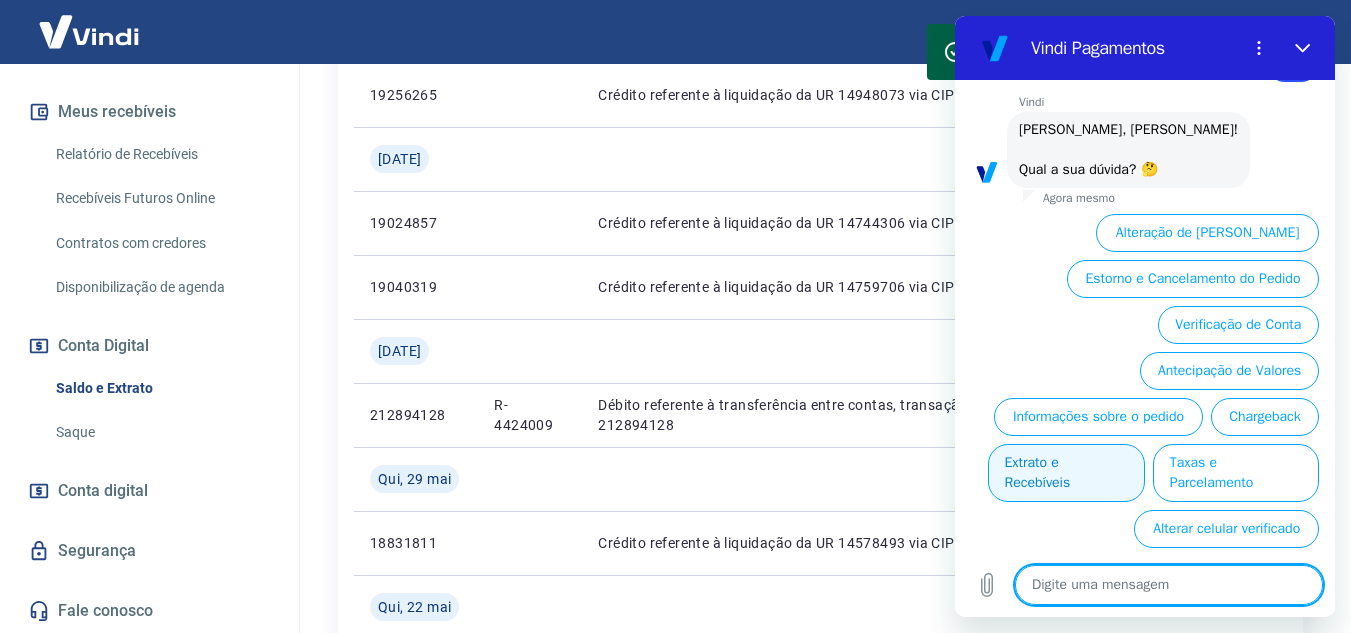 click on "Extrato e Recebíveis" at bounding box center [1066, 473] 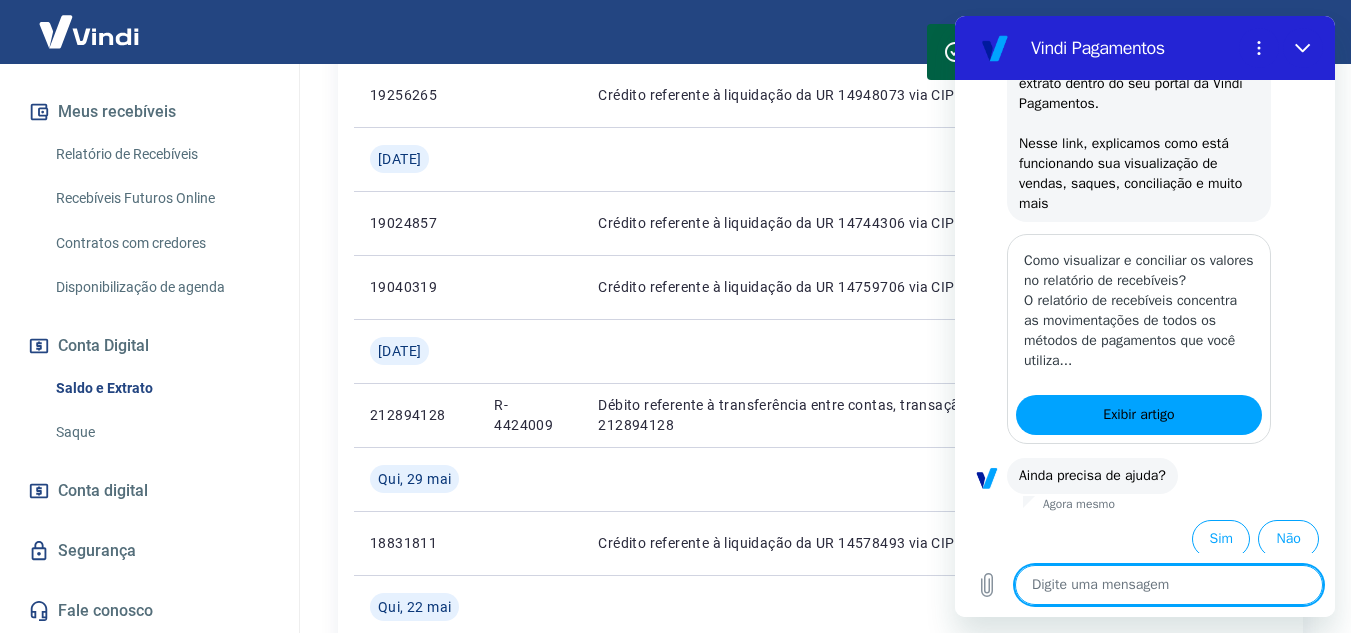 scroll, scrollTop: 344, scrollLeft: 0, axis: vertical 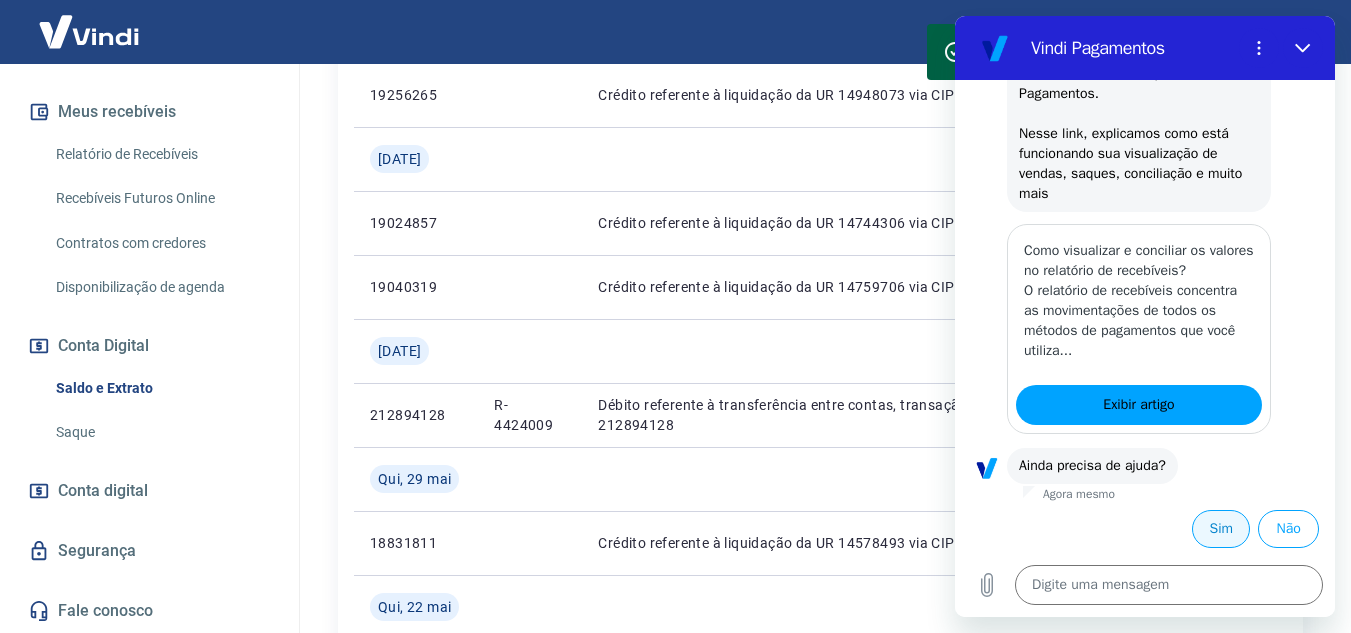 click on "Sim" at bounding box center (1221, 529) 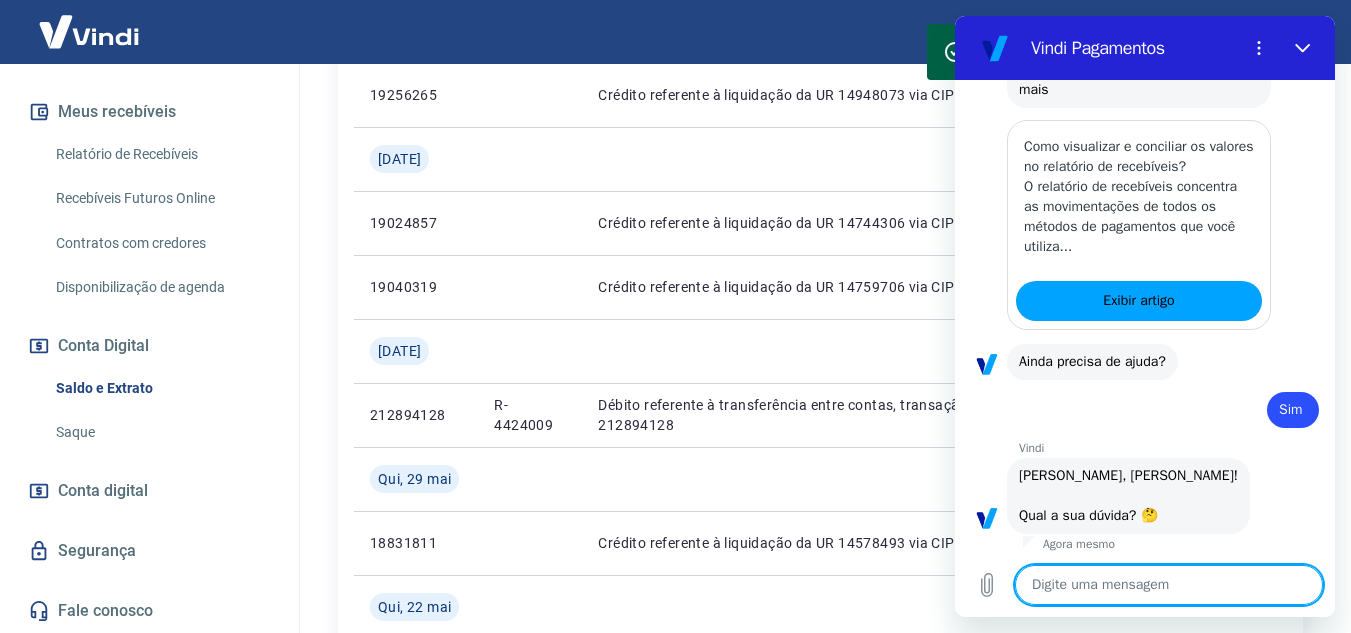 scroll, scrollTop: 840, scrollLeft: 0, axis: vertical 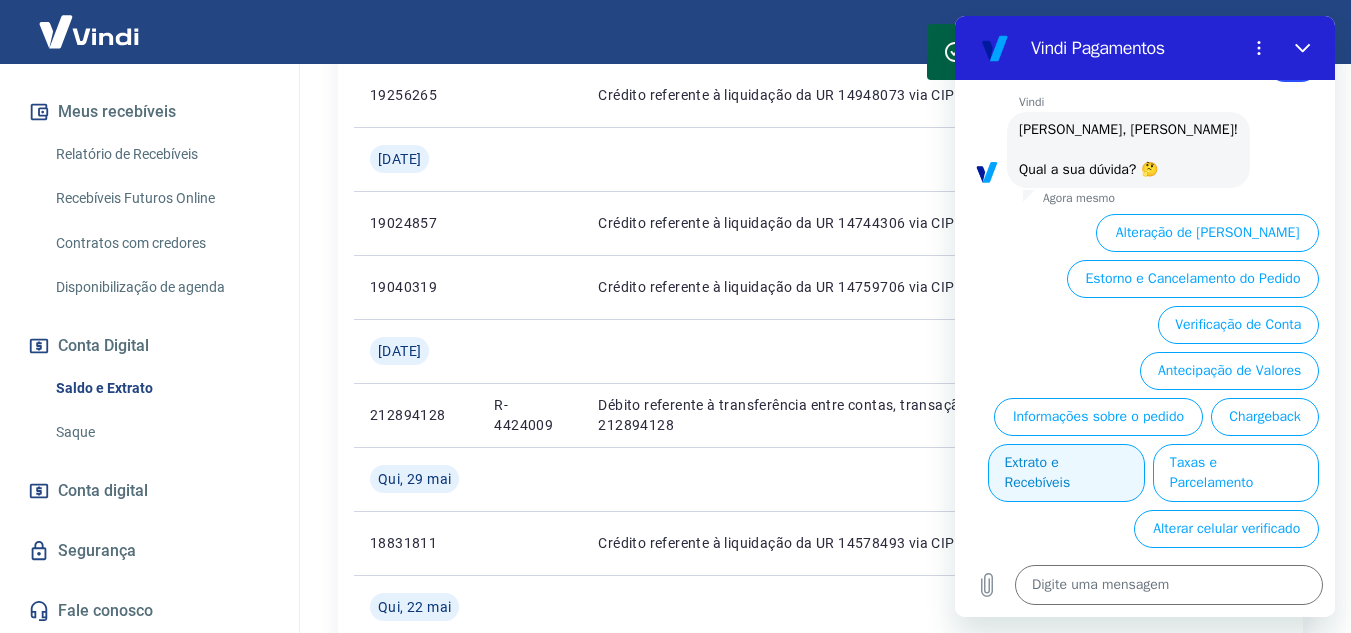 click on "Extrato e Recebíveis" at bounding box center (1066, 473) 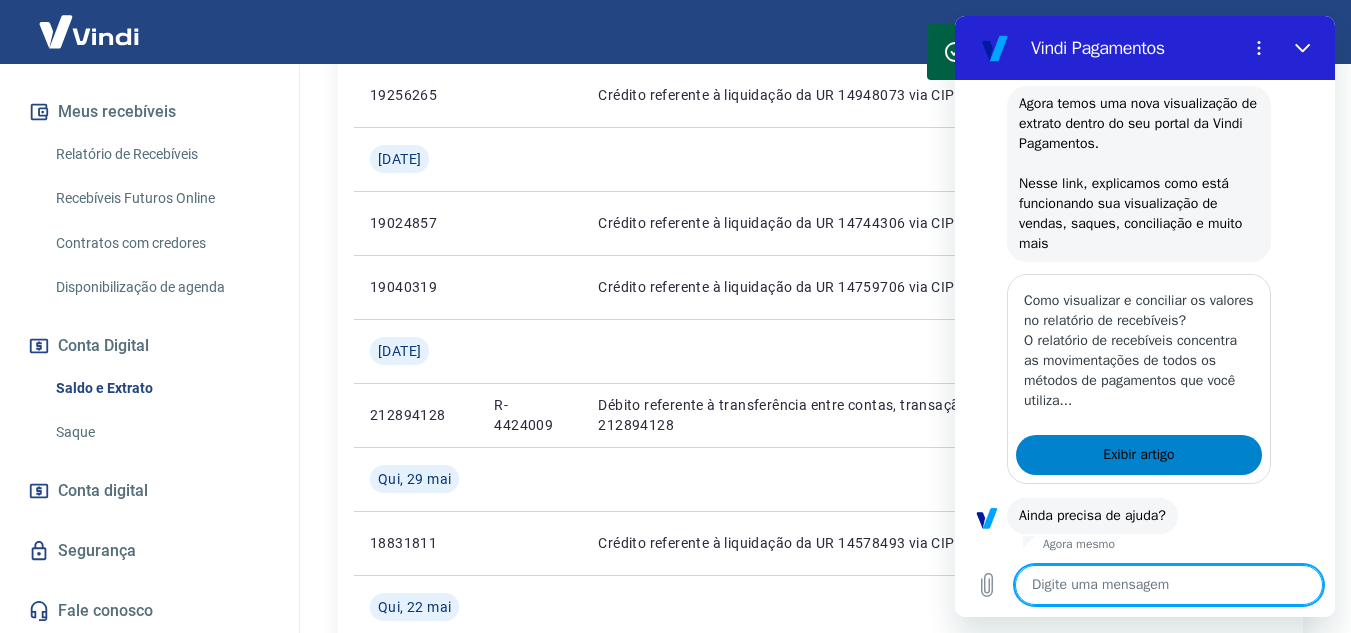 scroll, scrollTop: 1064, scrollLeft: 0, axis: vertical 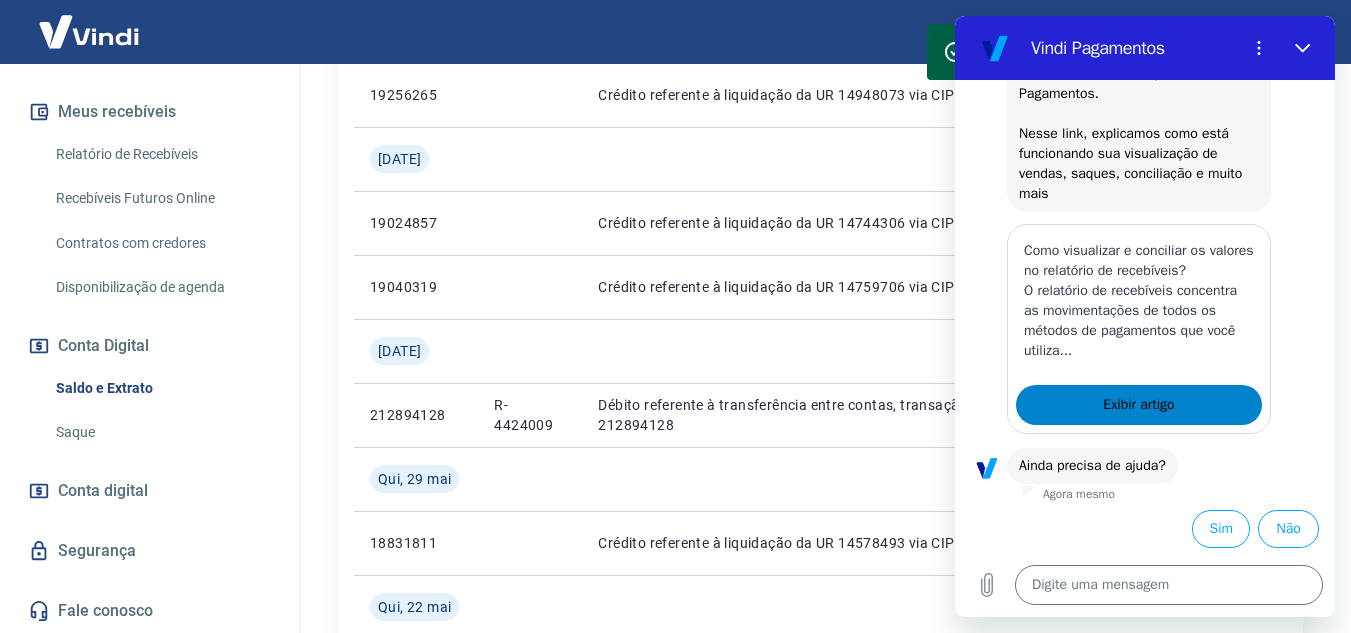 click on "Exibir artigo" at bounding box center [1138, 405] 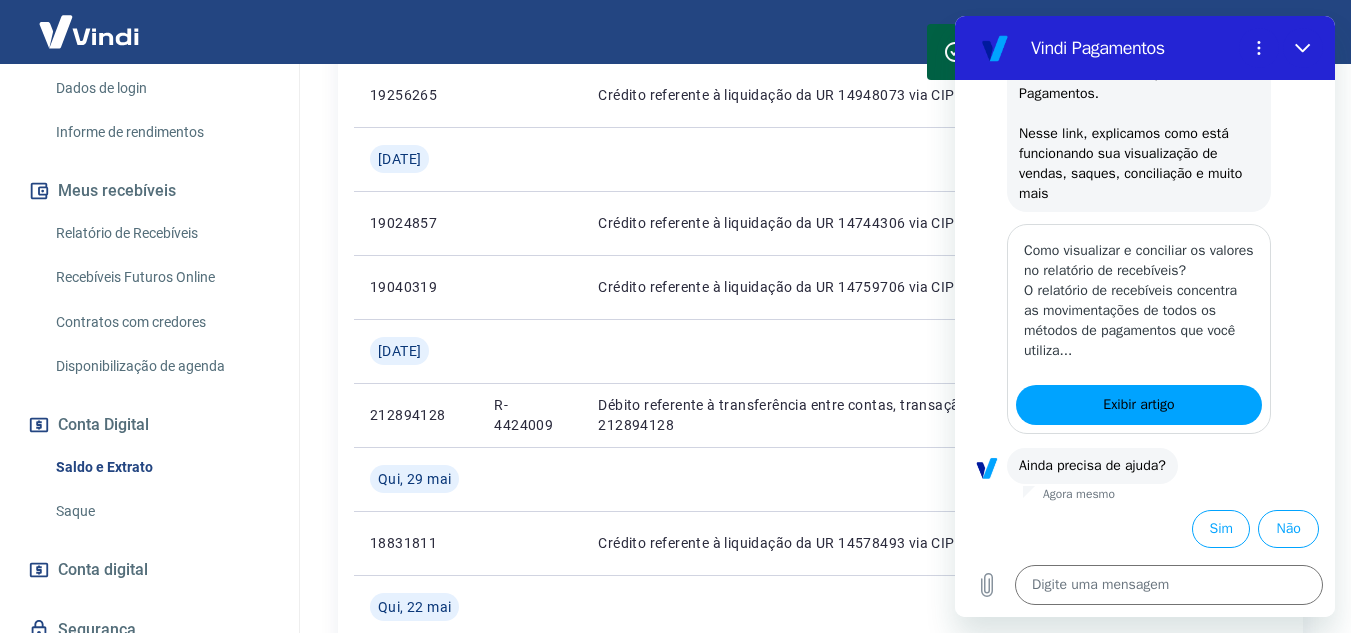 scroll, scrollTop: 232, scrollLeft: 0, axis: vertical 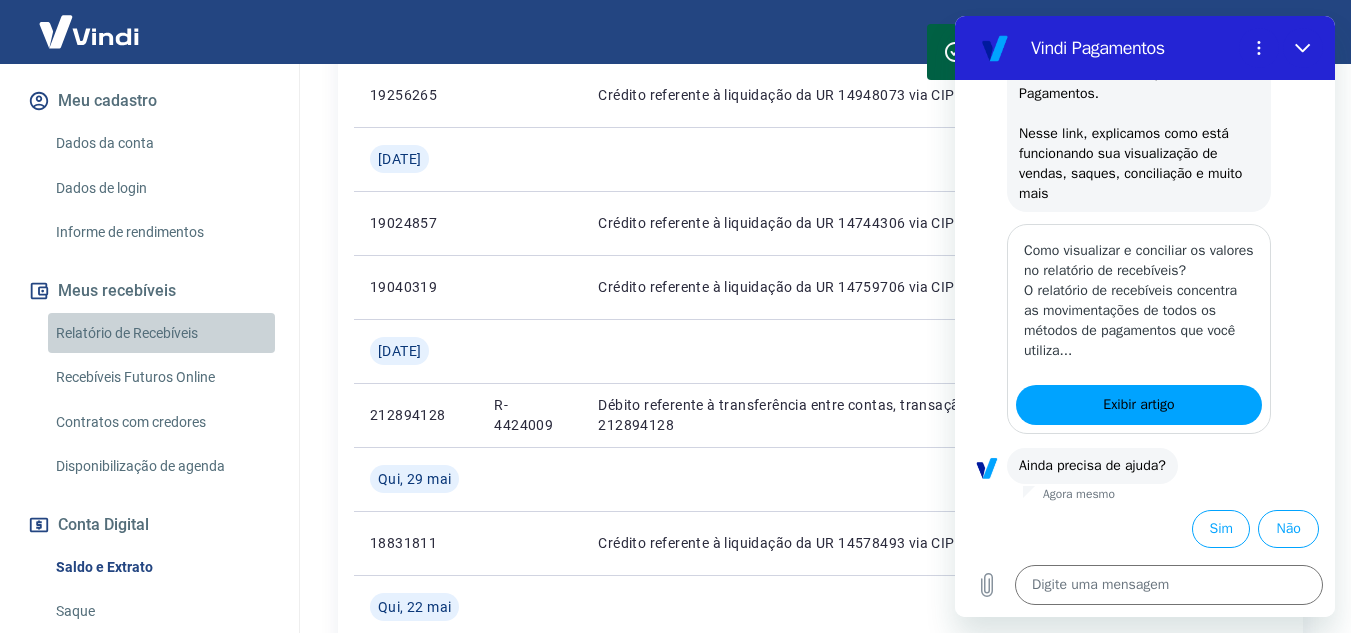 click on "Relatório de Recebíveis" at bounding box center [161, 333] 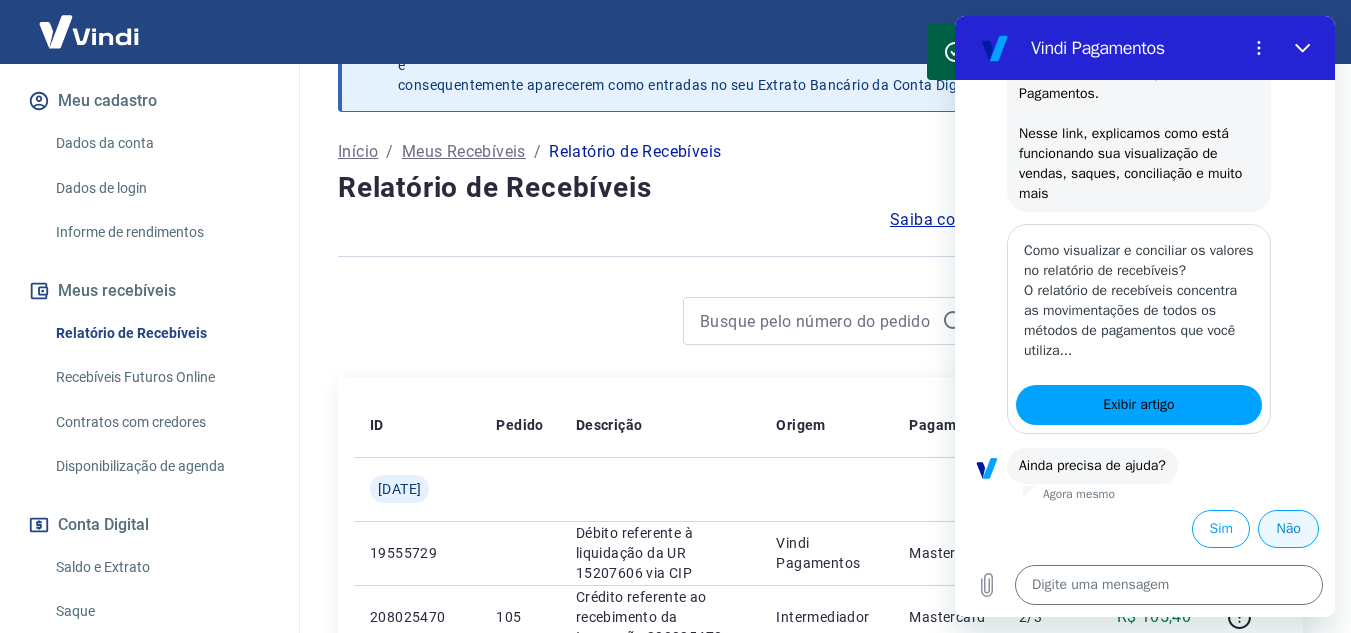scroll, scrollTop: 900, scrollLeft: 0, axis: vertical 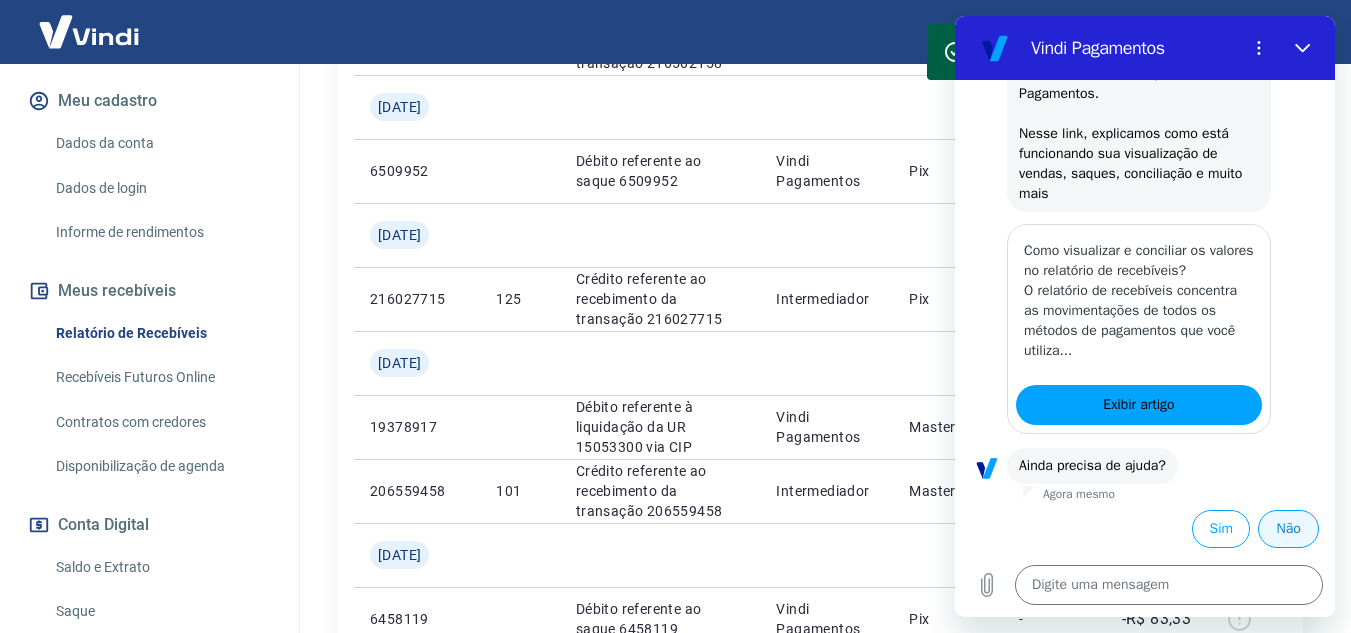 click on "Não" at bounding box center [1288, 529] 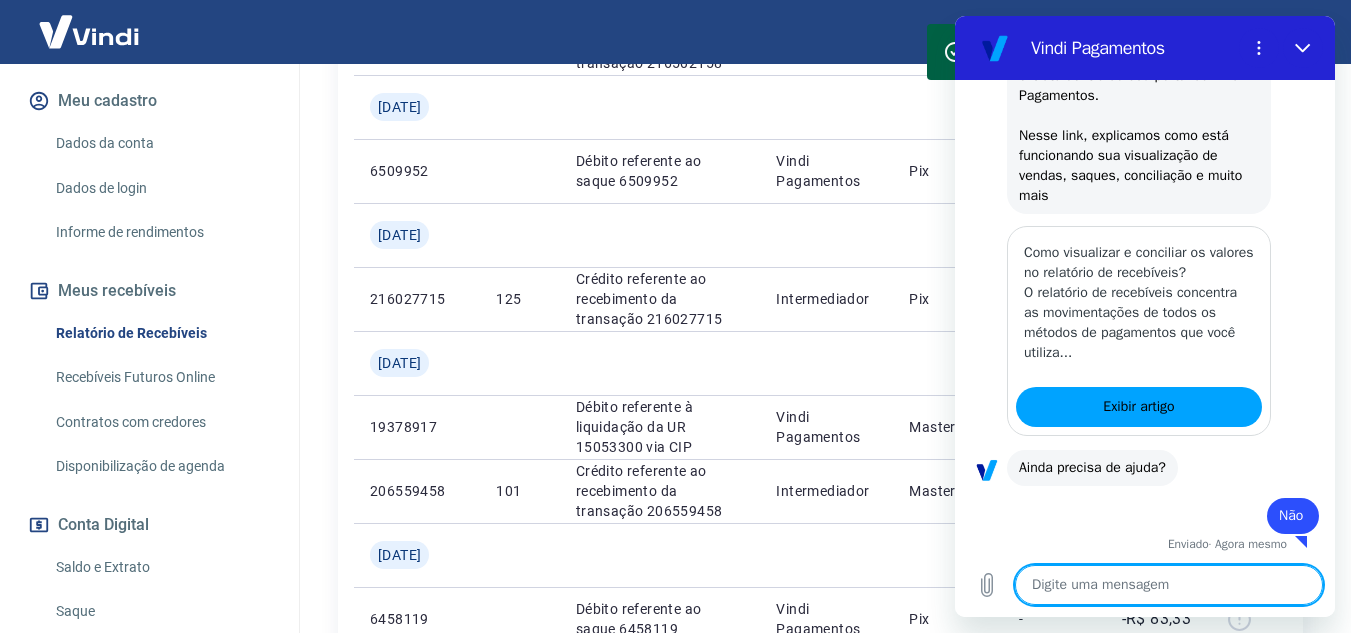 scroll, scrollTop: 1066, scrollLeft: 0, axis: vertical 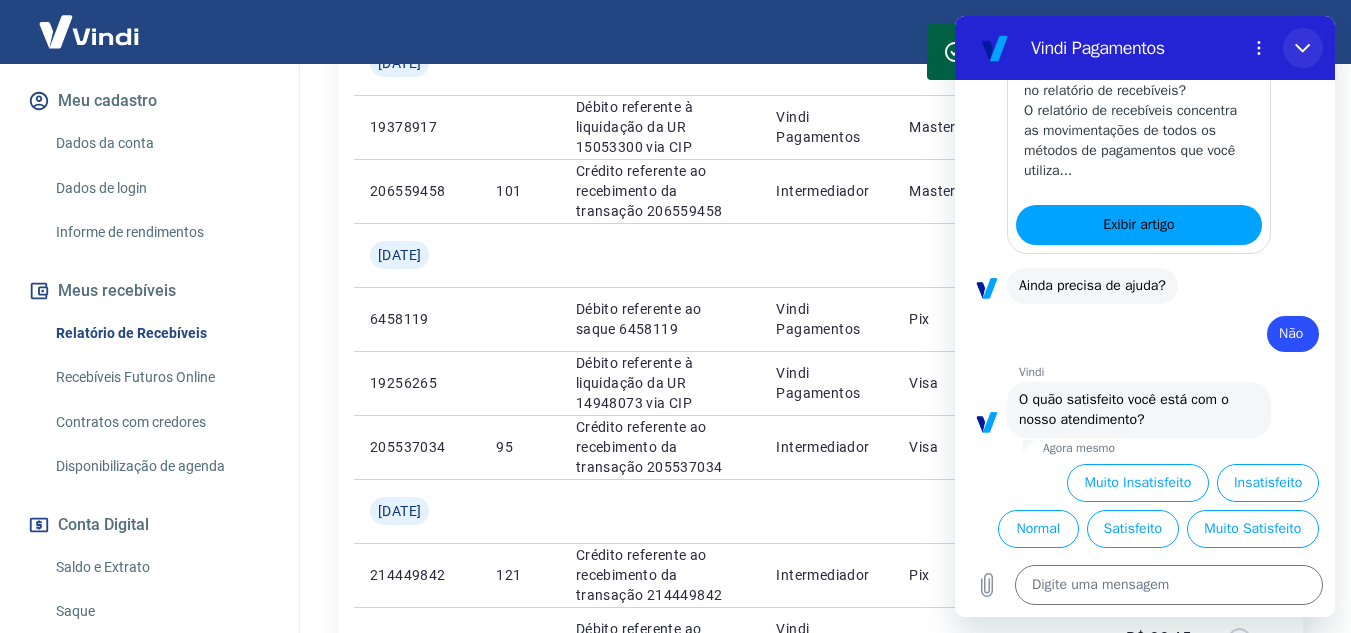 click at bounding box center (1303, 48) 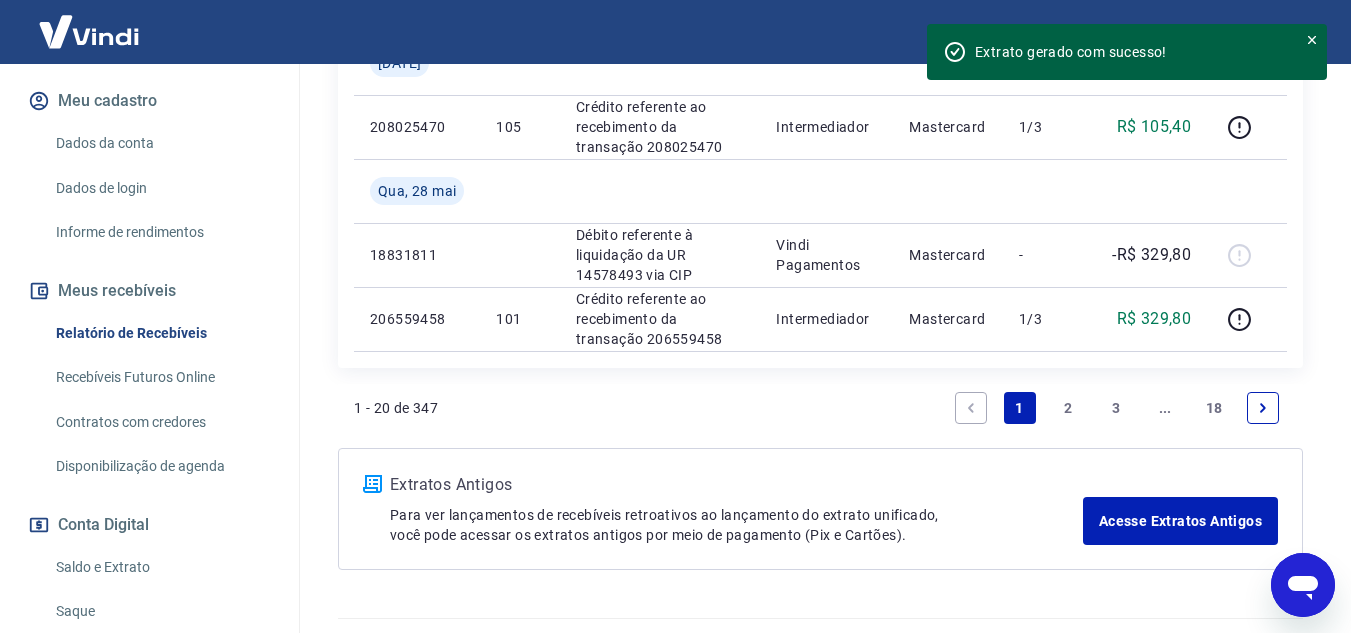 scroll, scrollTop: 2335, scrollLeft: 0, axis: vertical 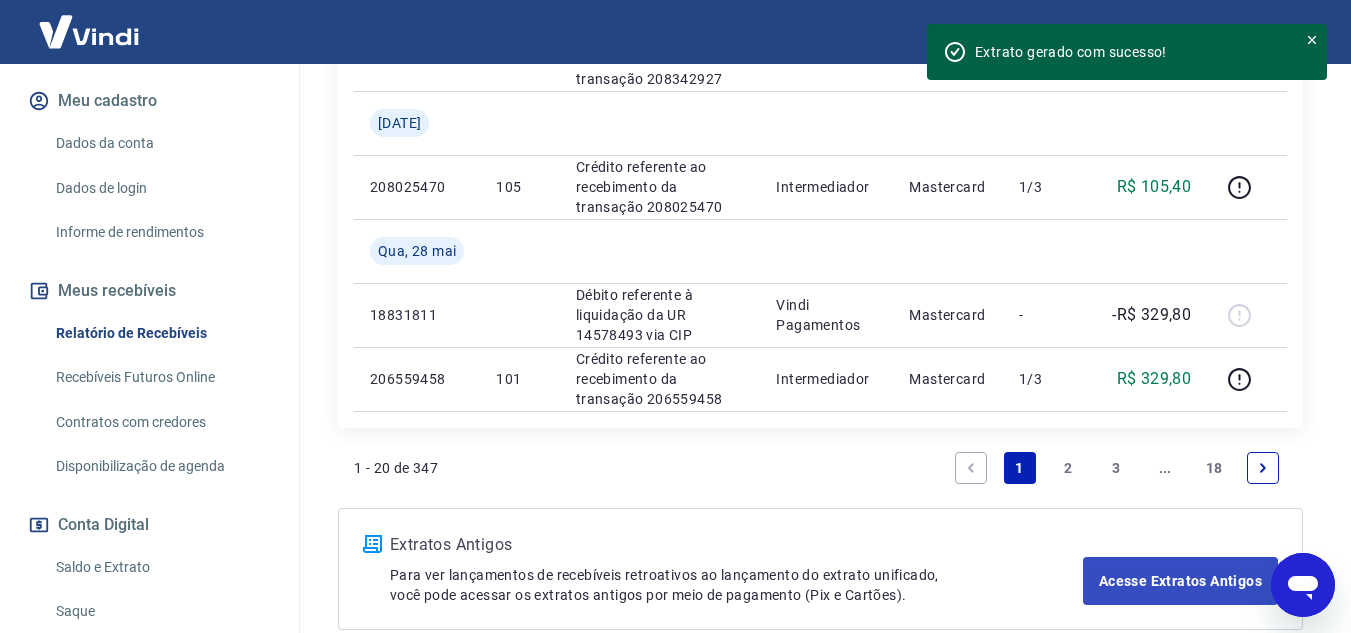 click on "Acesse Extratos Antigos" at bounding box center (1180, 581) 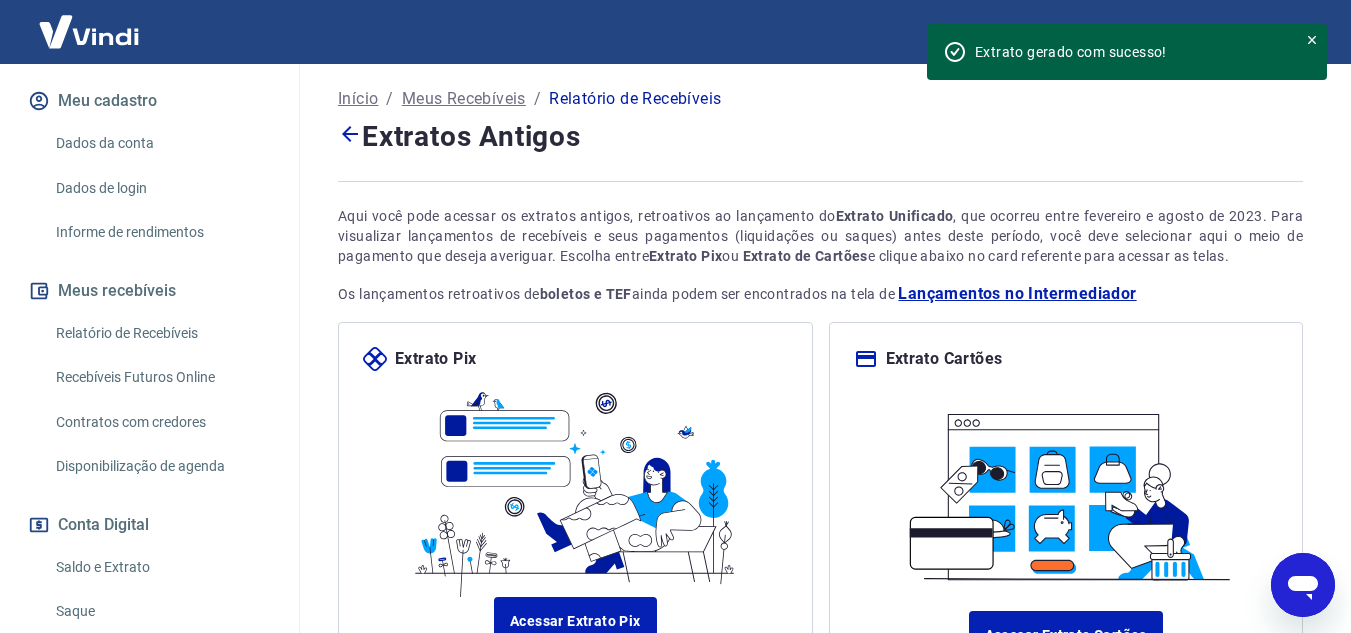 scroll, scrollTop: 197, scrollLeft: 0, axis: vertical 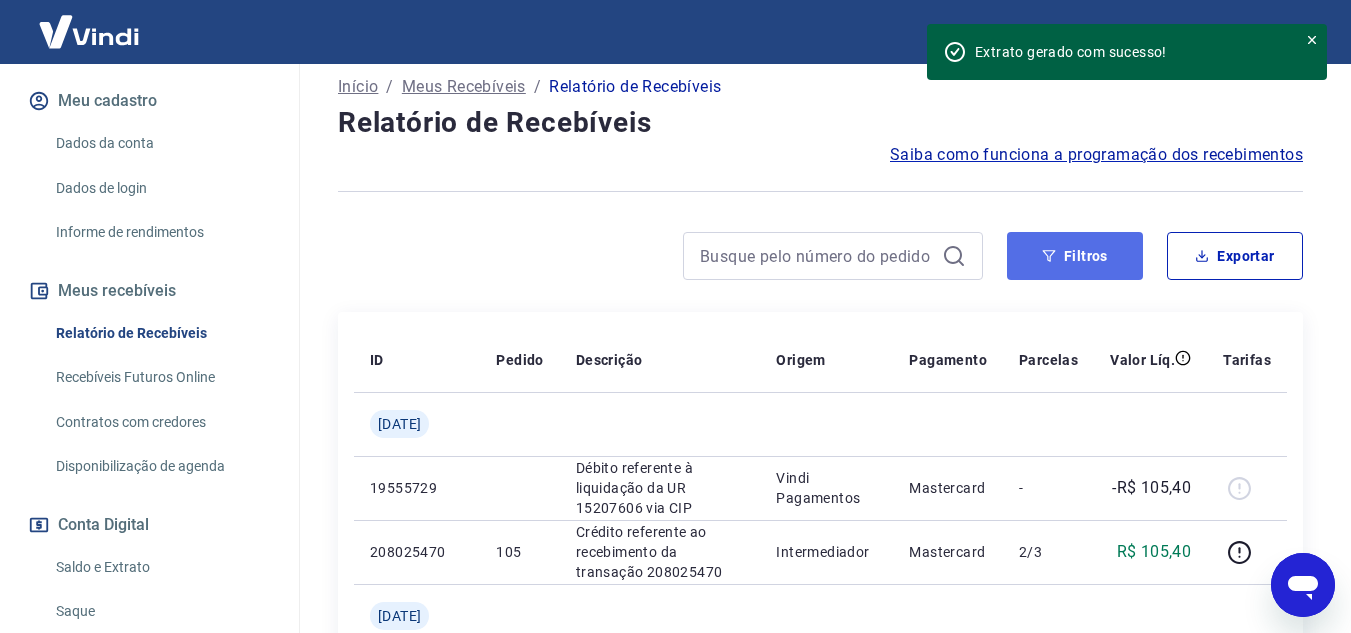 click on "Filtros" at bounding box center [1075, 256] 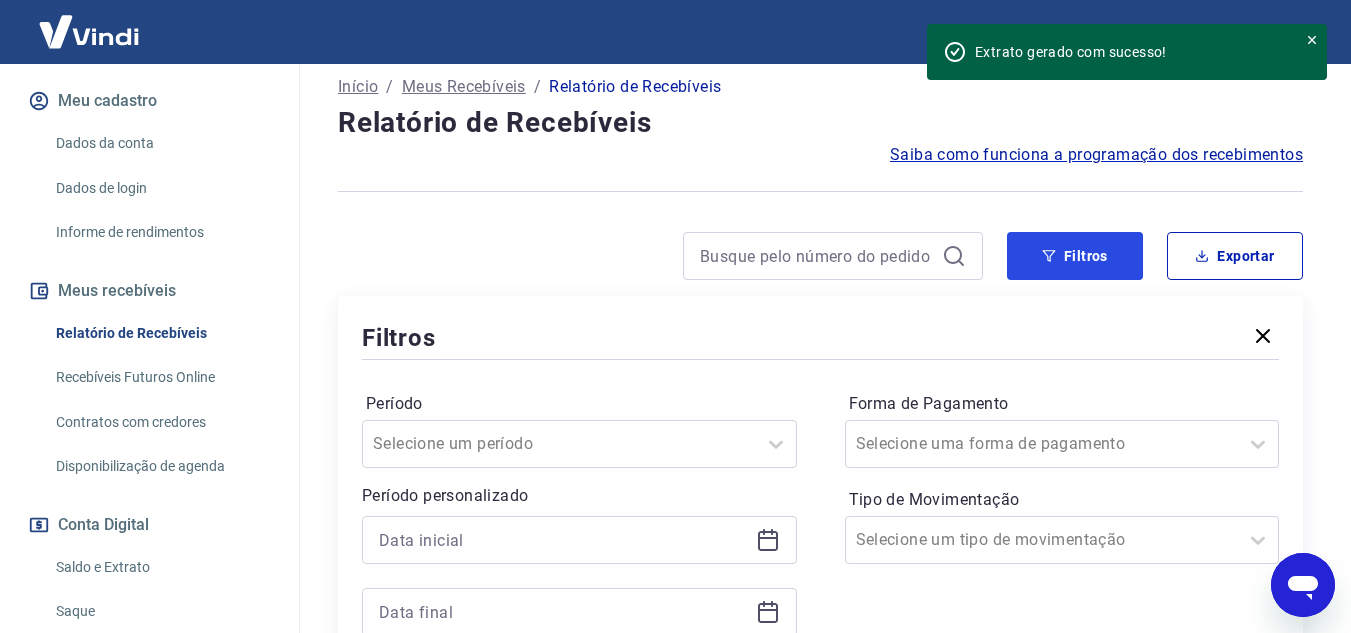 scroll, scrollTop: 335, scrollLeft: 0, axis: vertical 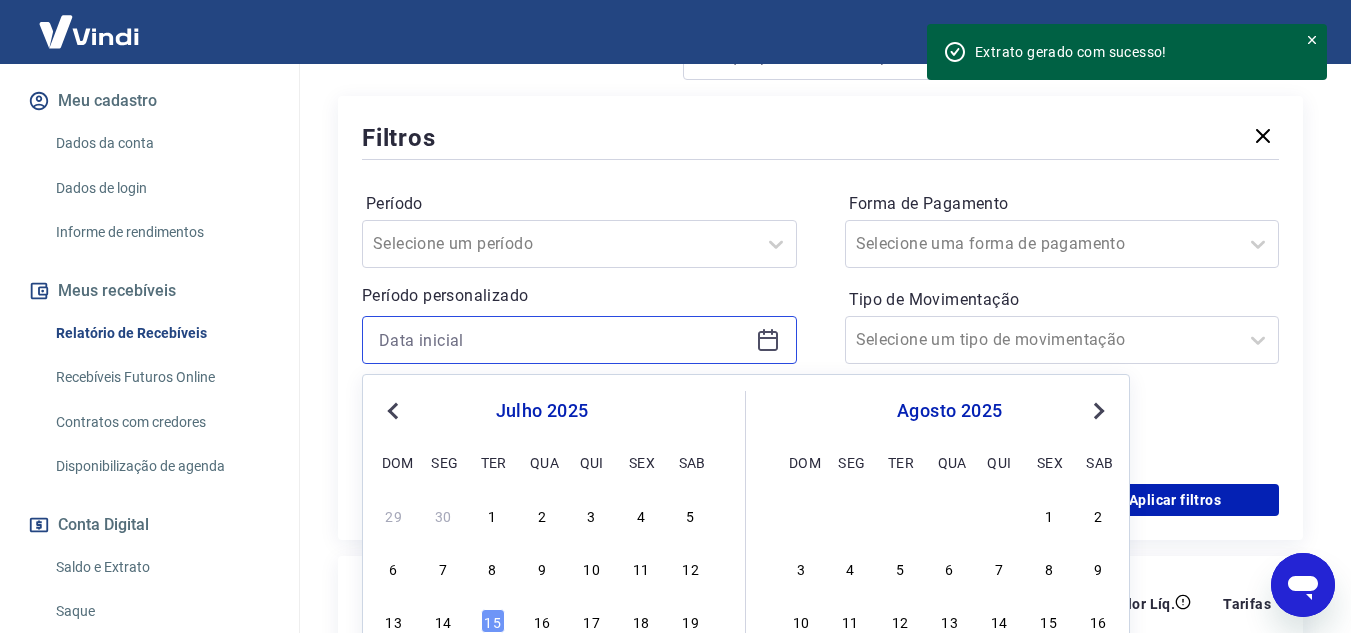 click at bounding box center (563, 340) 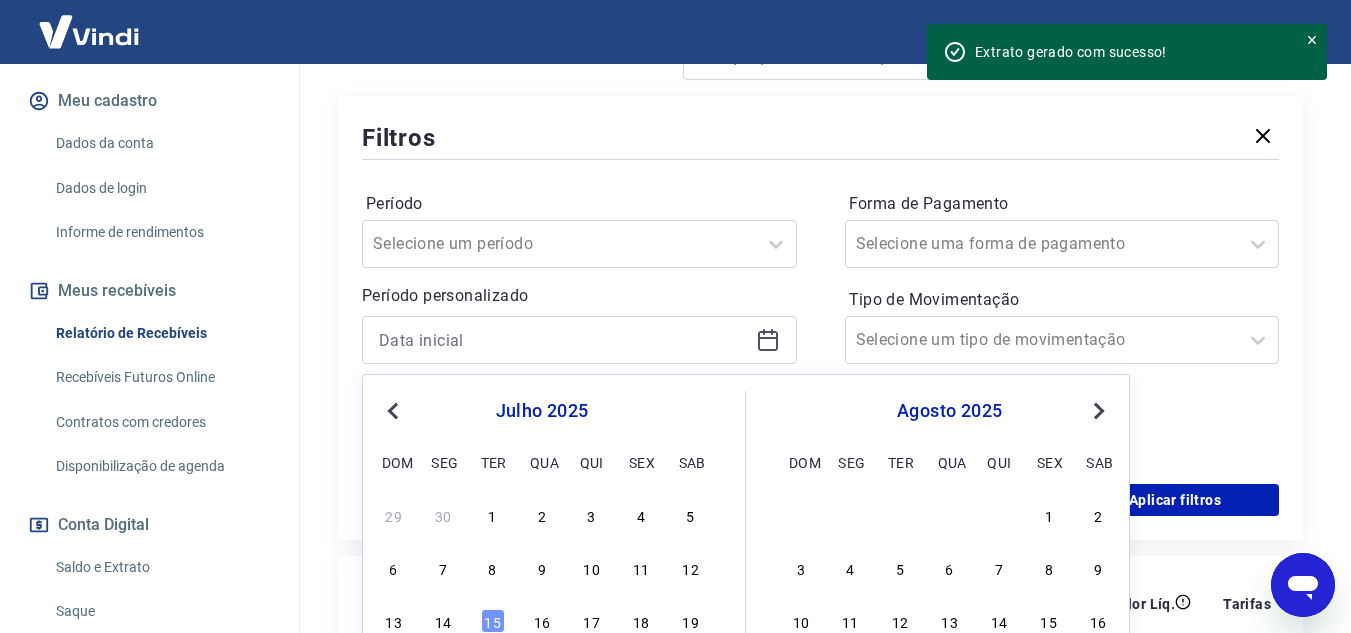click on "Previous Month" at bounding box center [395, 410] 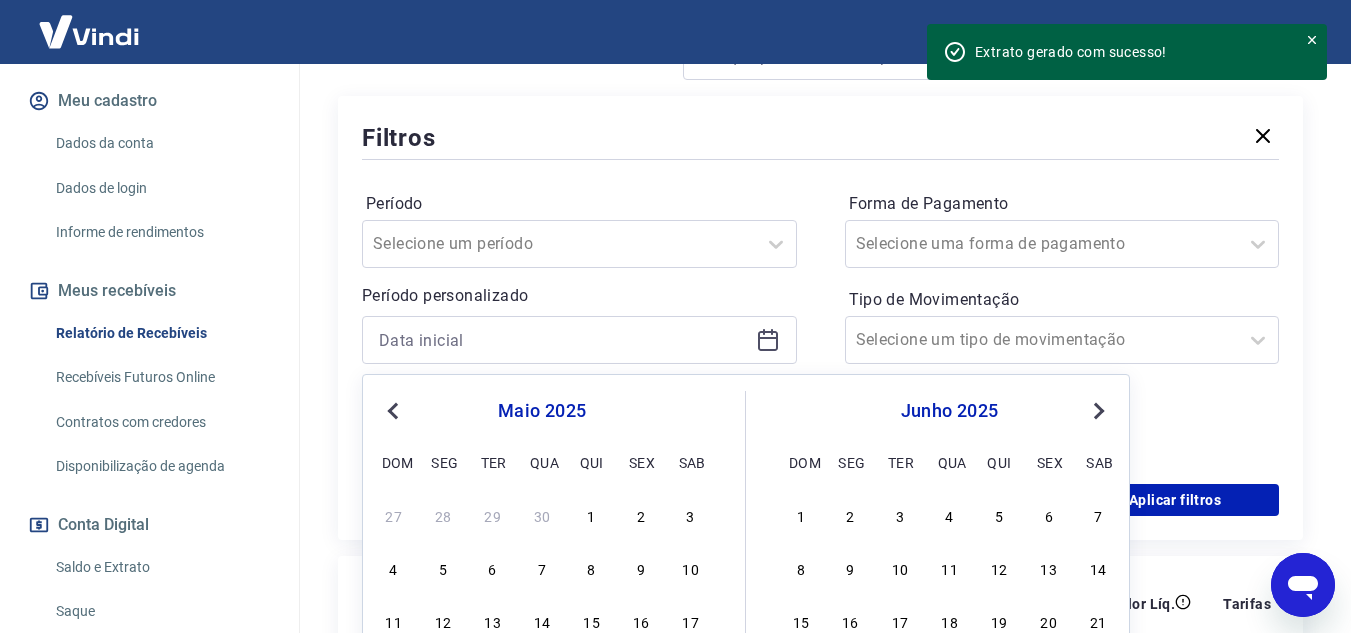 click on "Previous Month" at bounding box center (395, 410) 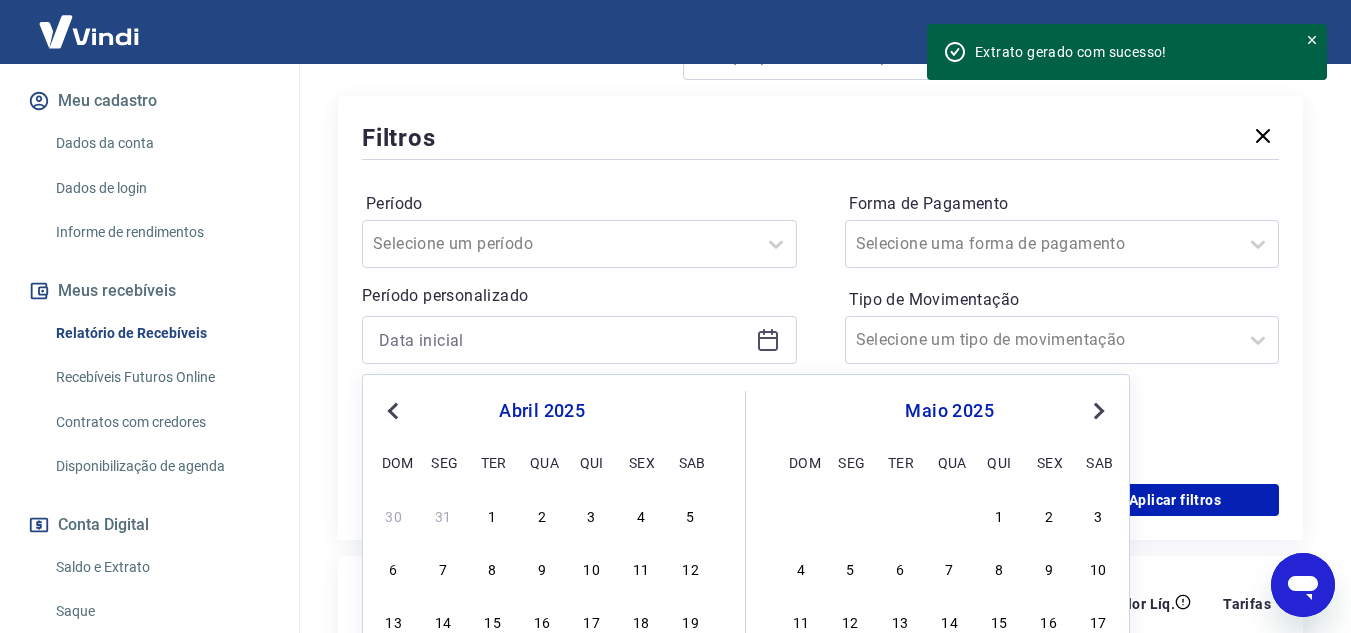 click on "Previous Month" at bounding box center (395, 410) 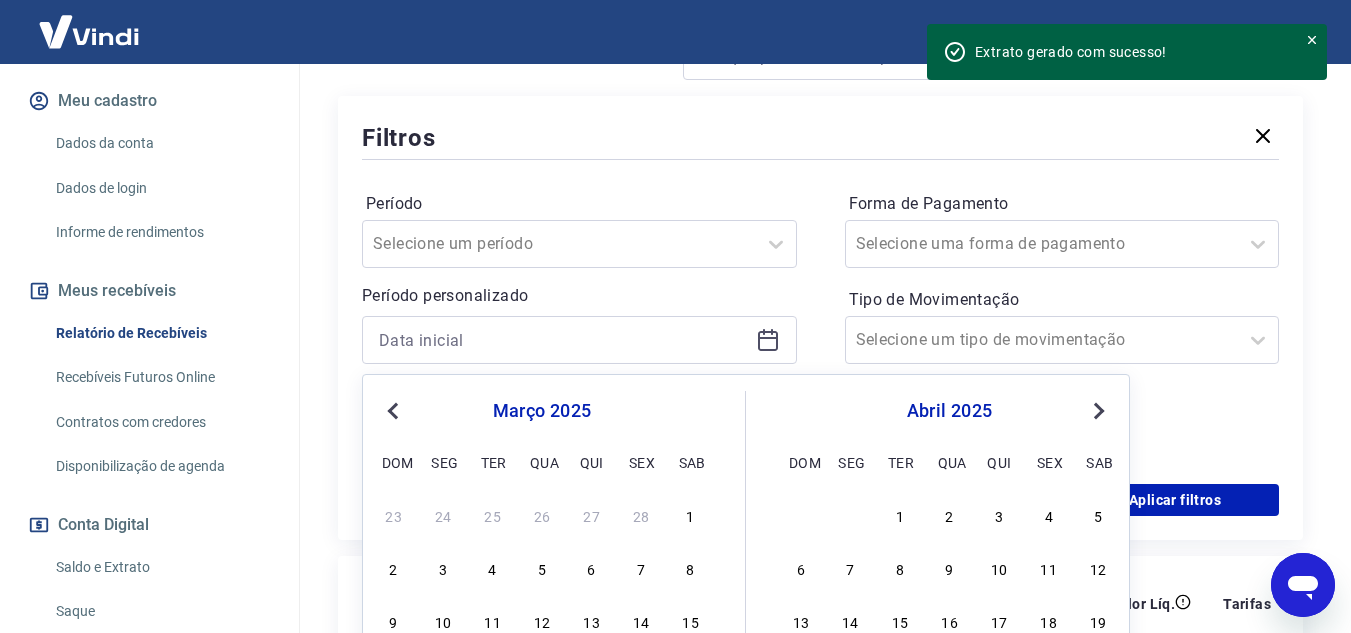 click on "Previous Month" at bounding box center [395, 410] 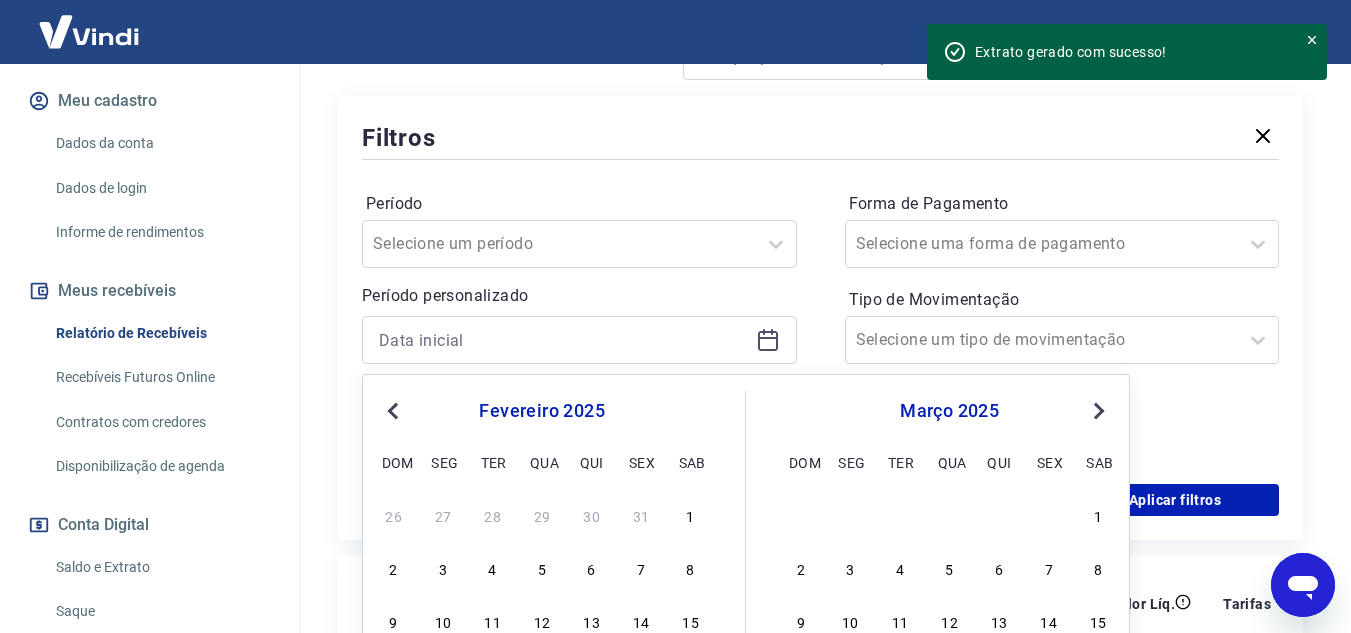 click on "Previous Month" at bounding box center [395, 410] 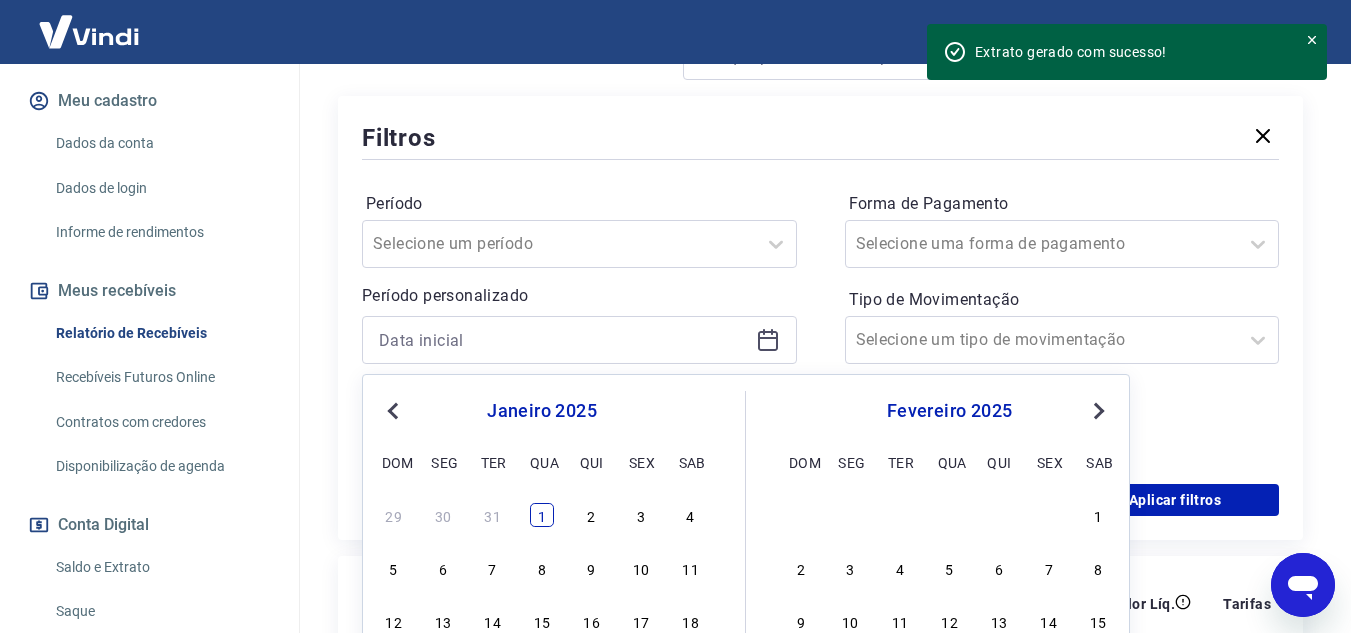 click on "1" at bounding box center [542, 515] 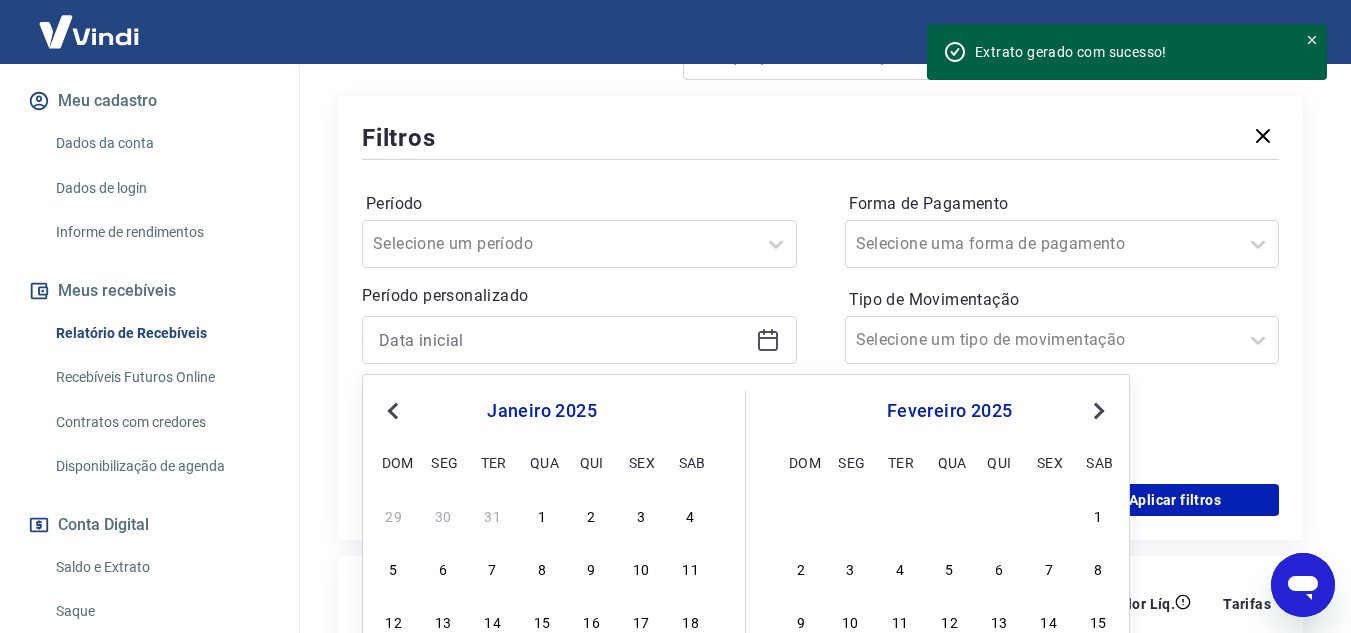 click on "Aplicar filtros" at bounding box center [820, 500] 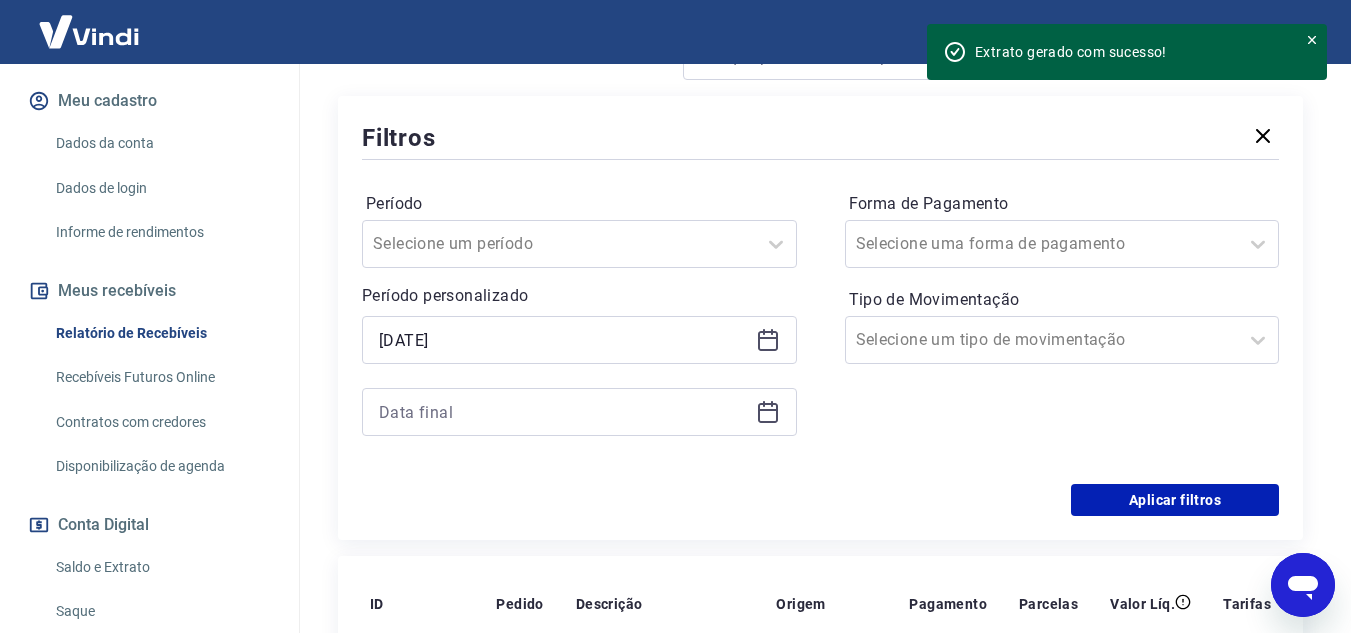 click 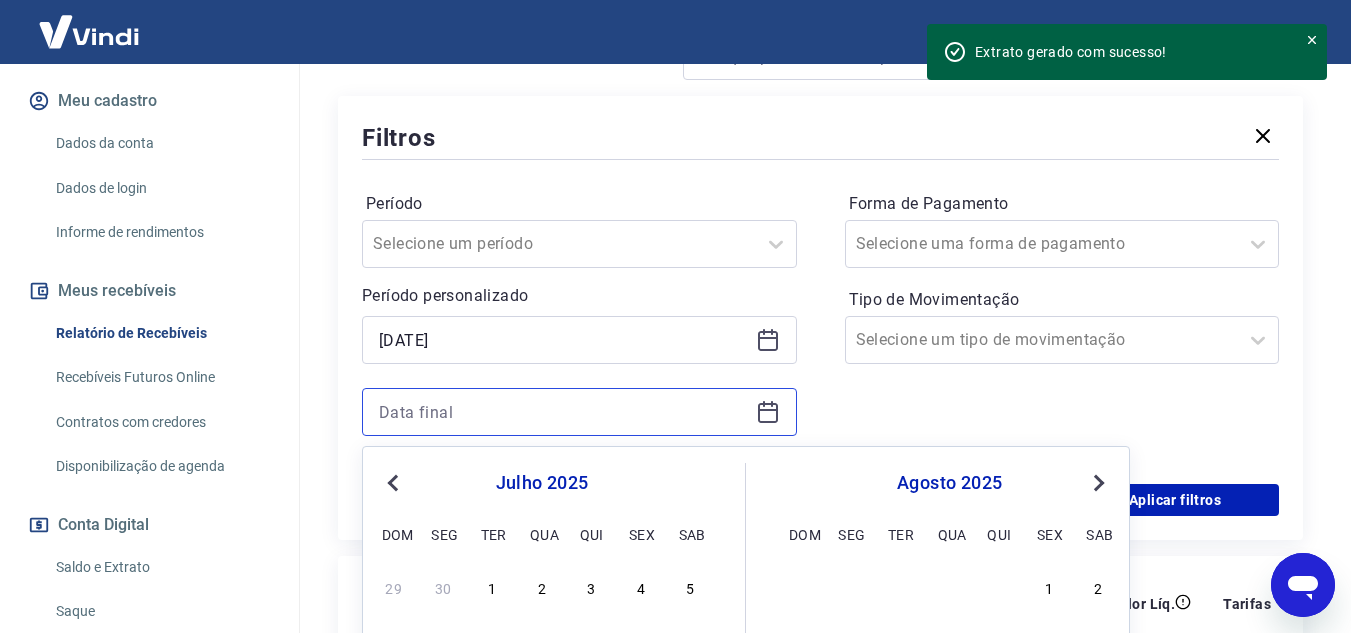 scroll, scrollTop: 435, scrollLeft: 0, axis: vertical 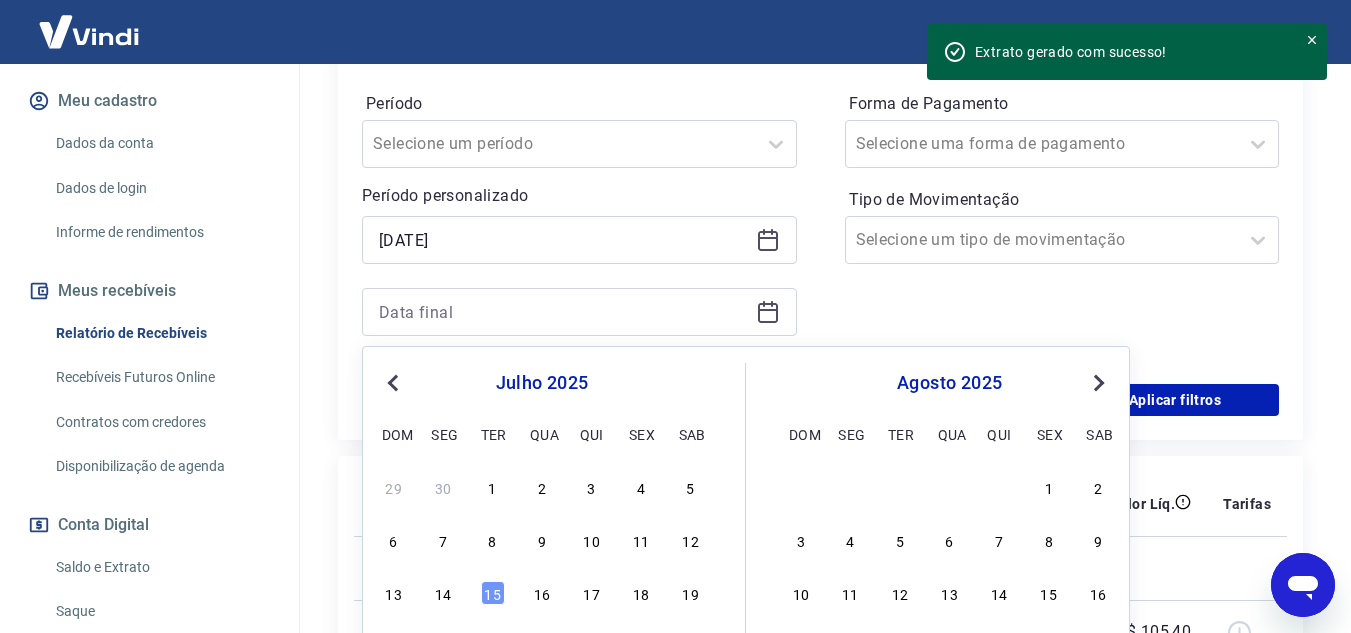 click on "13 14 15 16 17 18 19" at bounding box center [542, 593] 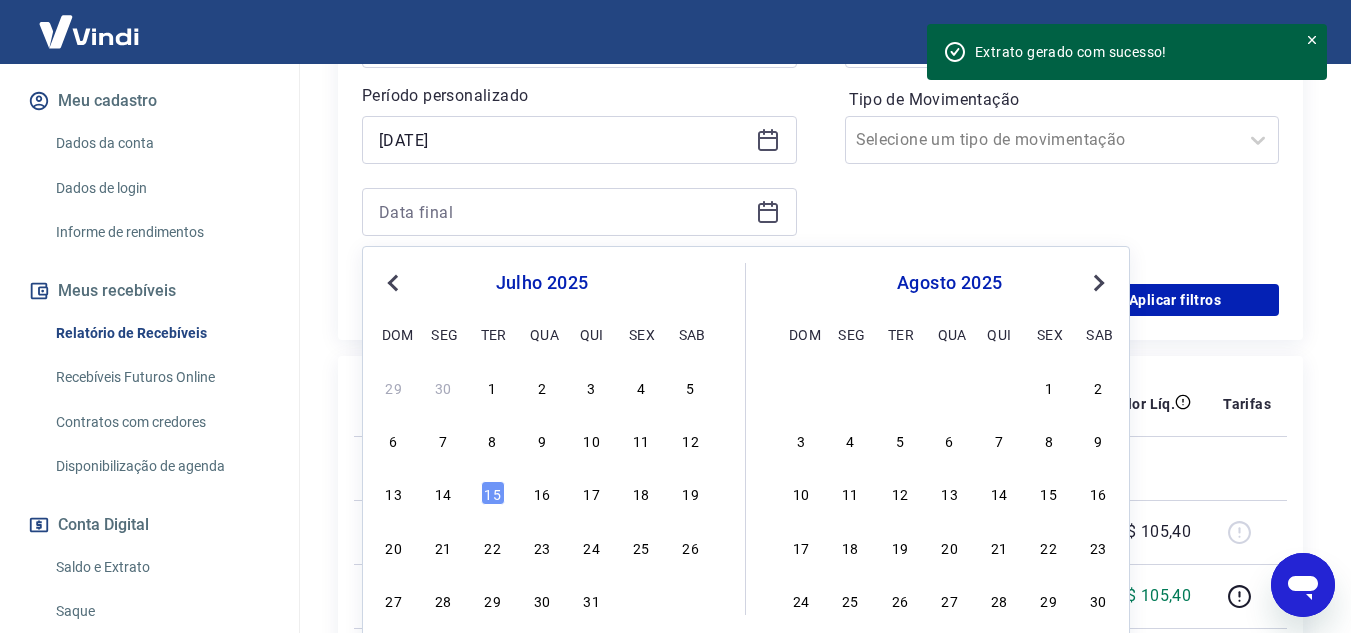 scroll, scrollTop: 435, scrollLeft: 0, axis: vertical 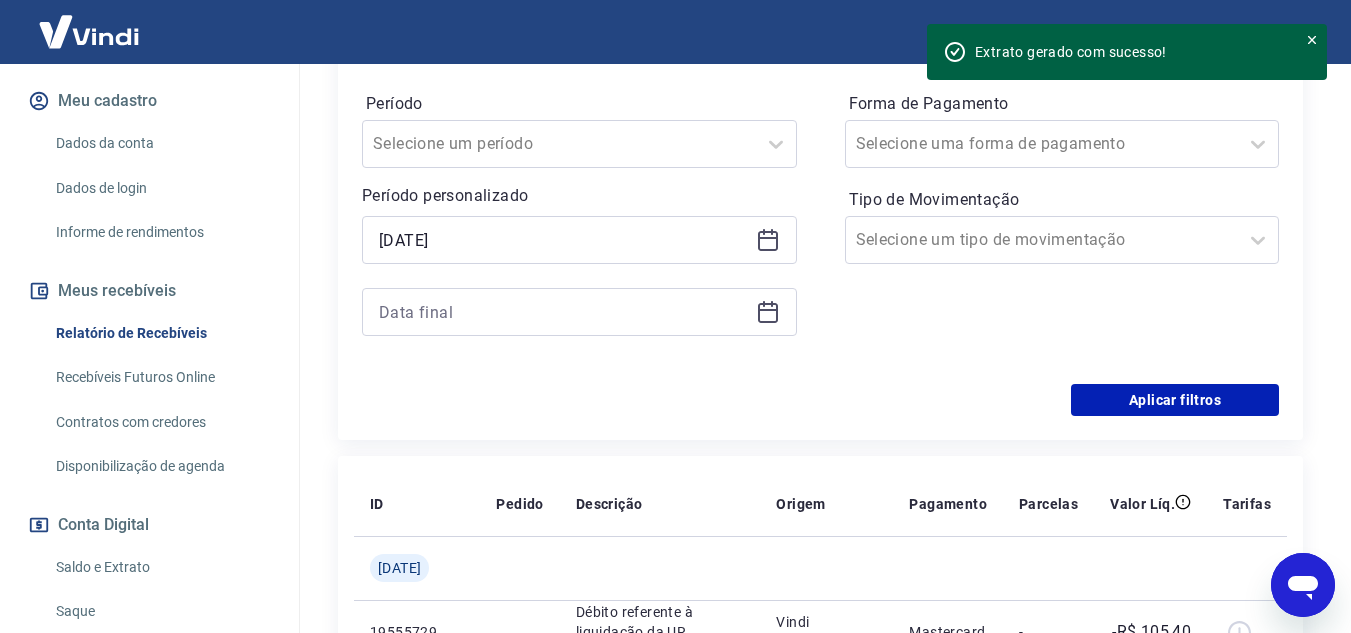 click on "Filtros Período Selecione um período Período personalizado Selected date: [DATE] [DATE] Forma de Pagamento Selecione uma forma de pagamento Tipo de Movimentação Selecione um tipo de movimentação Aplicar filtros" at bounding box center (820, 218) 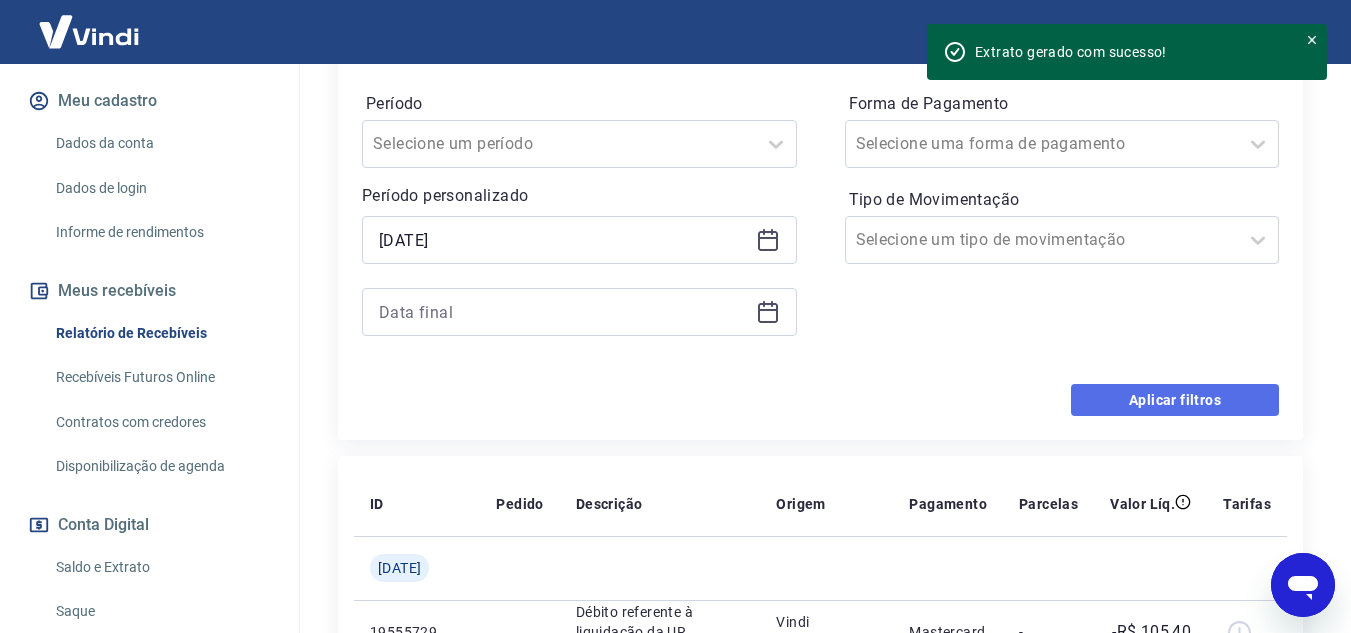 click on "Aplicar filtros" at bounding box center (1175, 400) 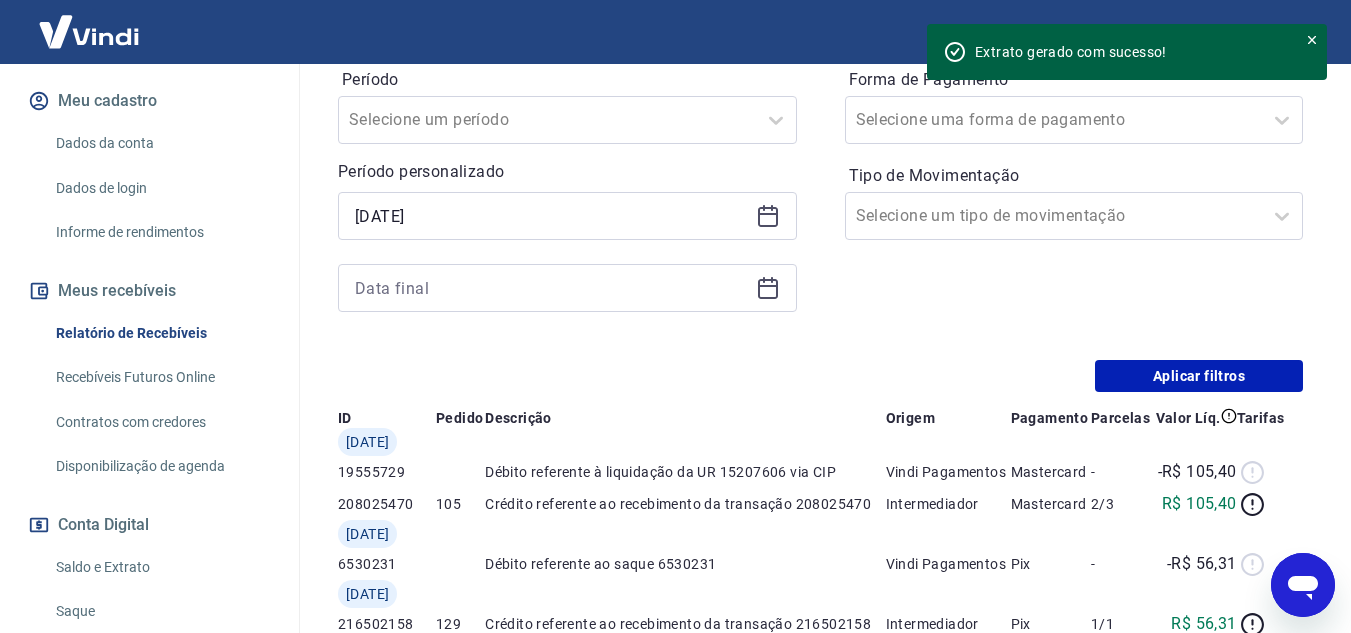 click on "Extratos Antigos Para ver lançamentos de recebíveis retroativos ao lançamento do extrato unificado,   você pode acessar os extratos antigos por meio de pagamento (Pix e Cartões). Acesse Extratos Antigos" at bounding box center (820, 1606) 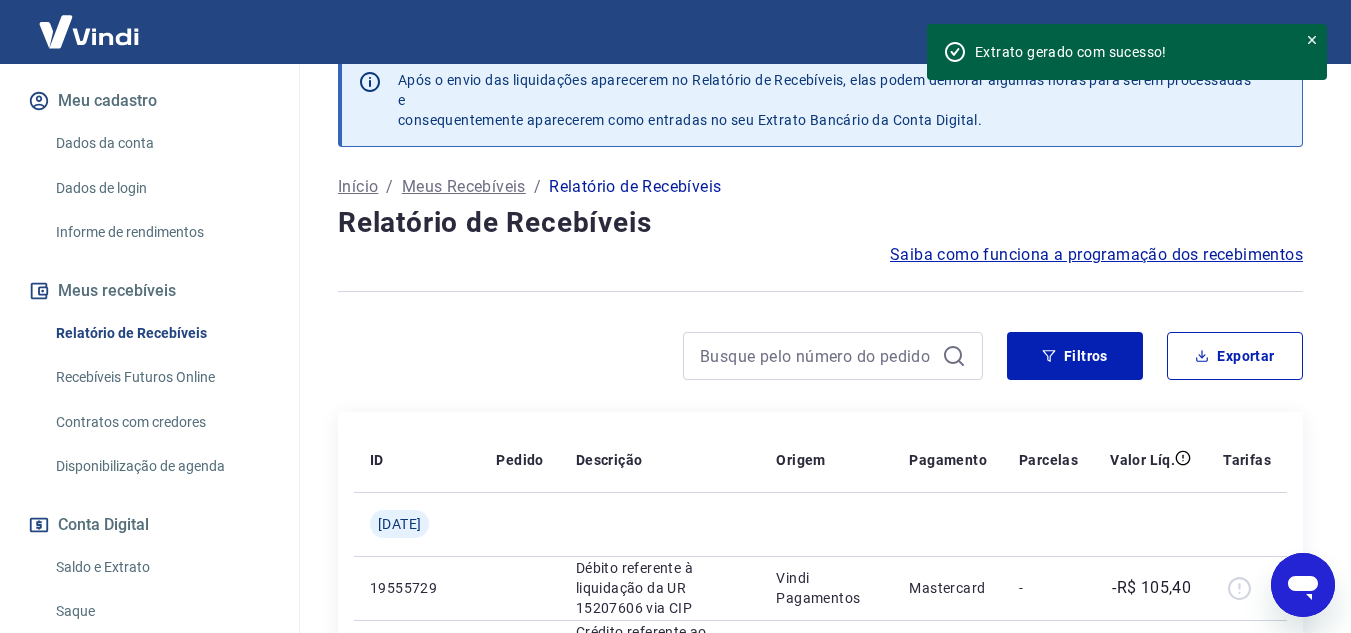 scroll, scrollTop: 0, scrollLeft: 0, axis: both 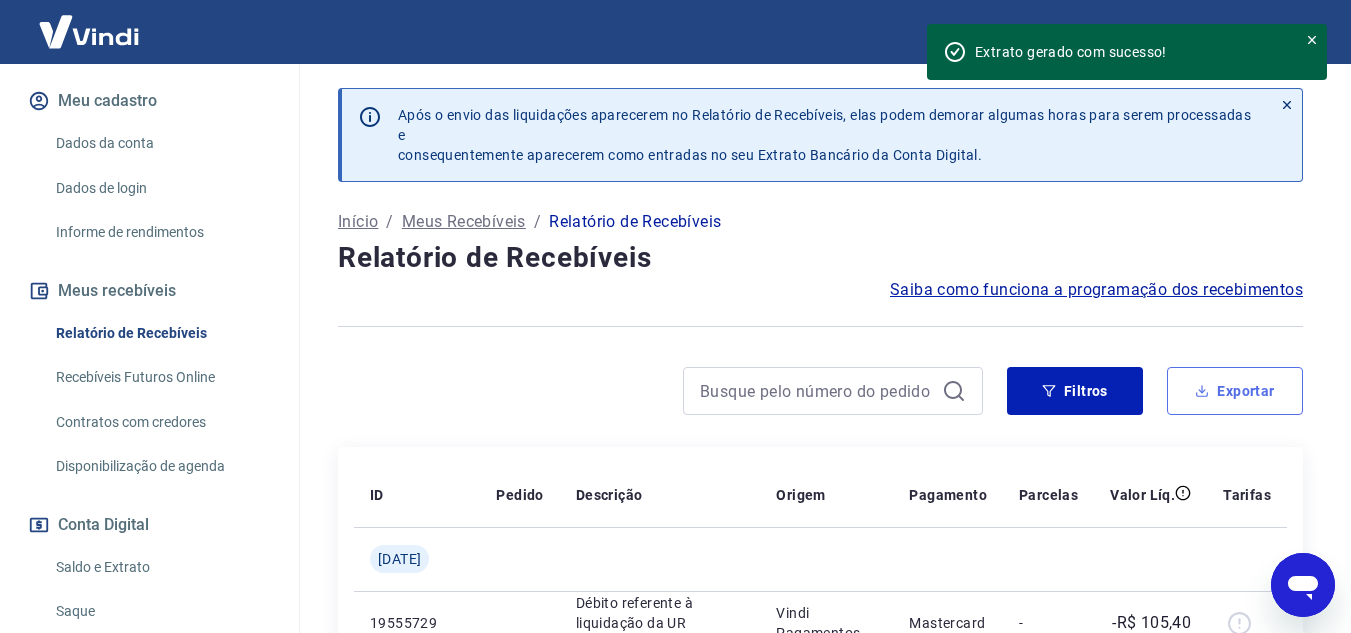 click on "Exportar" at bounding box center (1235, 391) 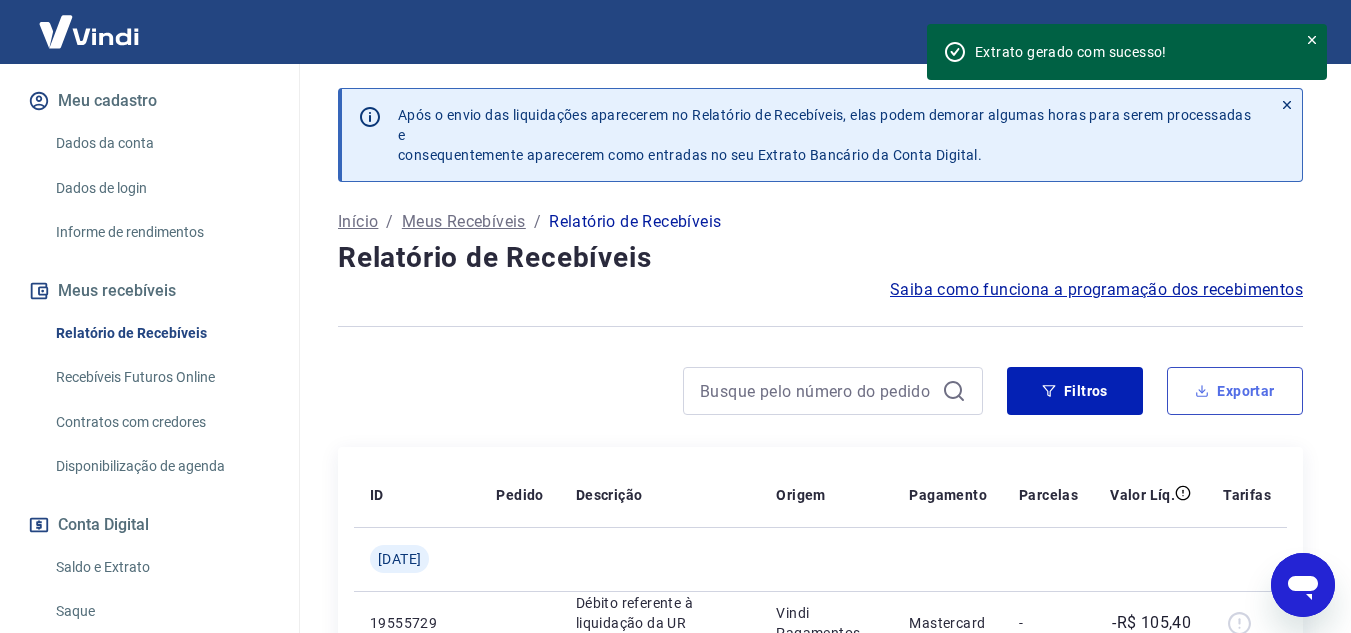 type on "[DATE]" 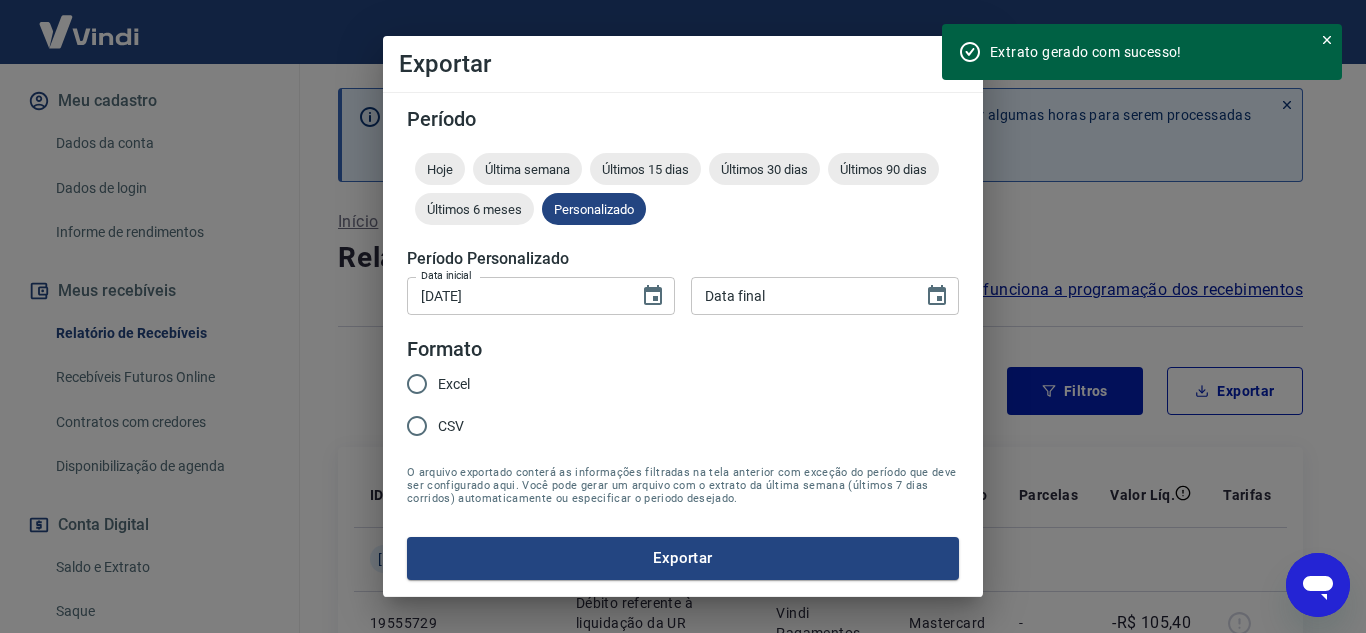 type on "DD/MM/YYYY" 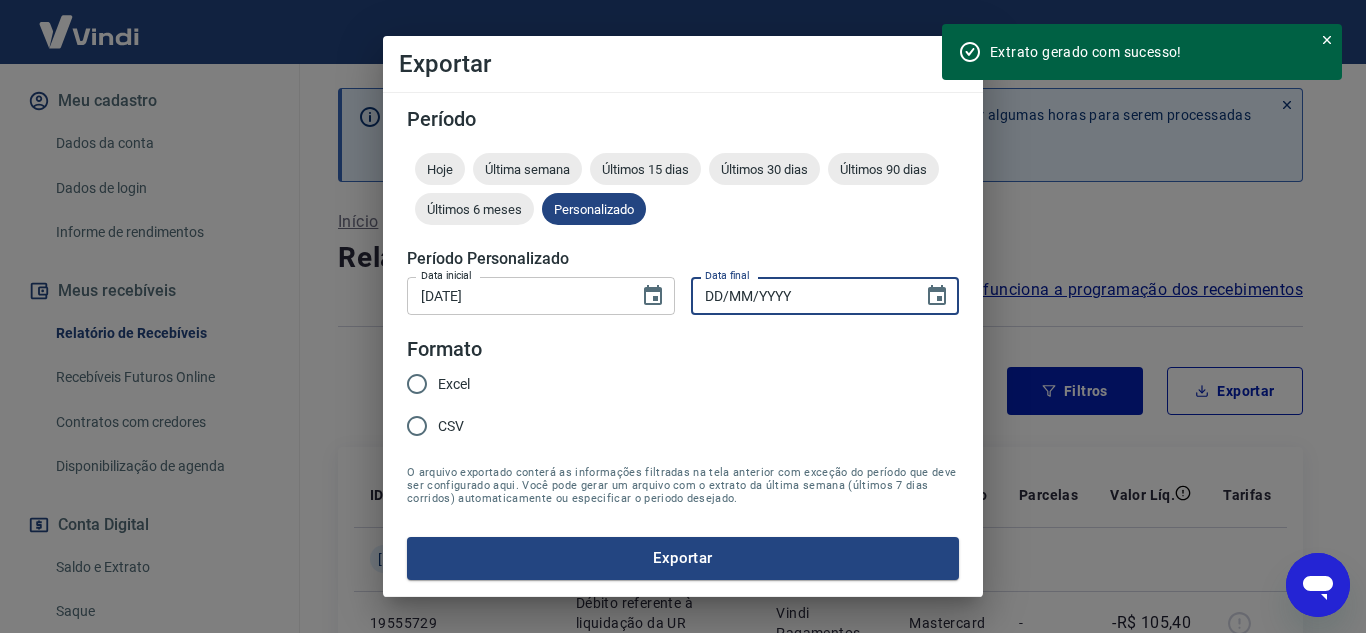 click on "DD/MM/YYYY" at bounding box center [800, 295] 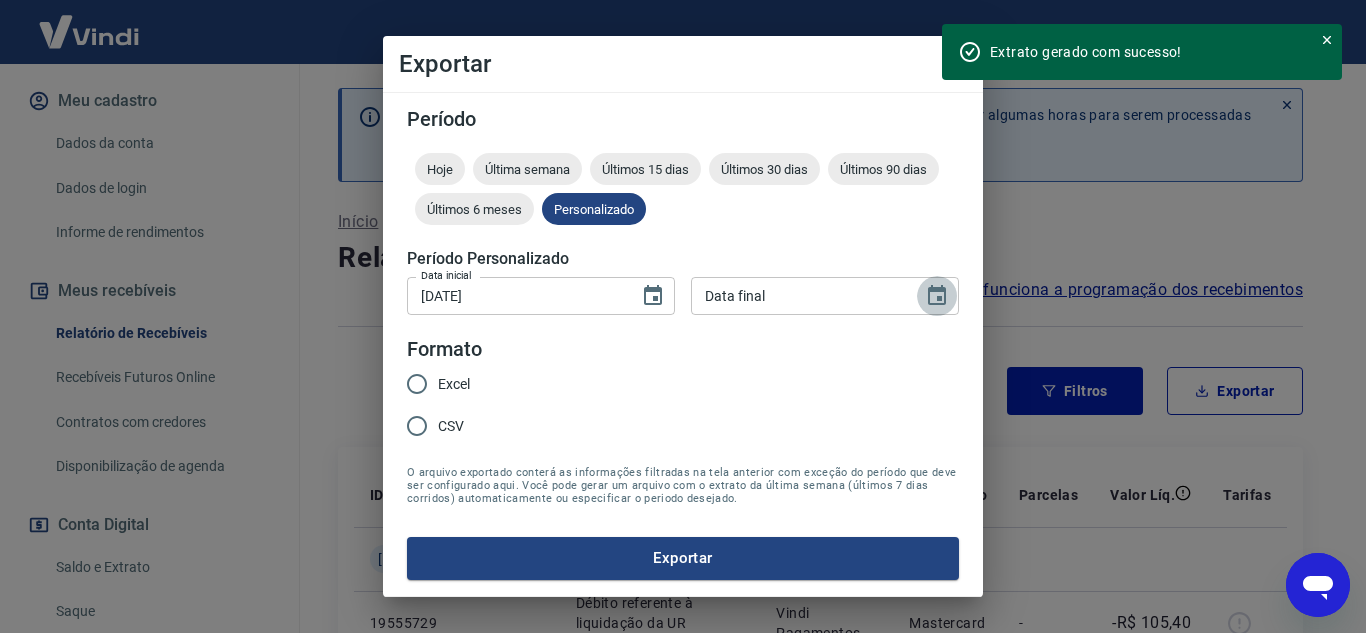 click 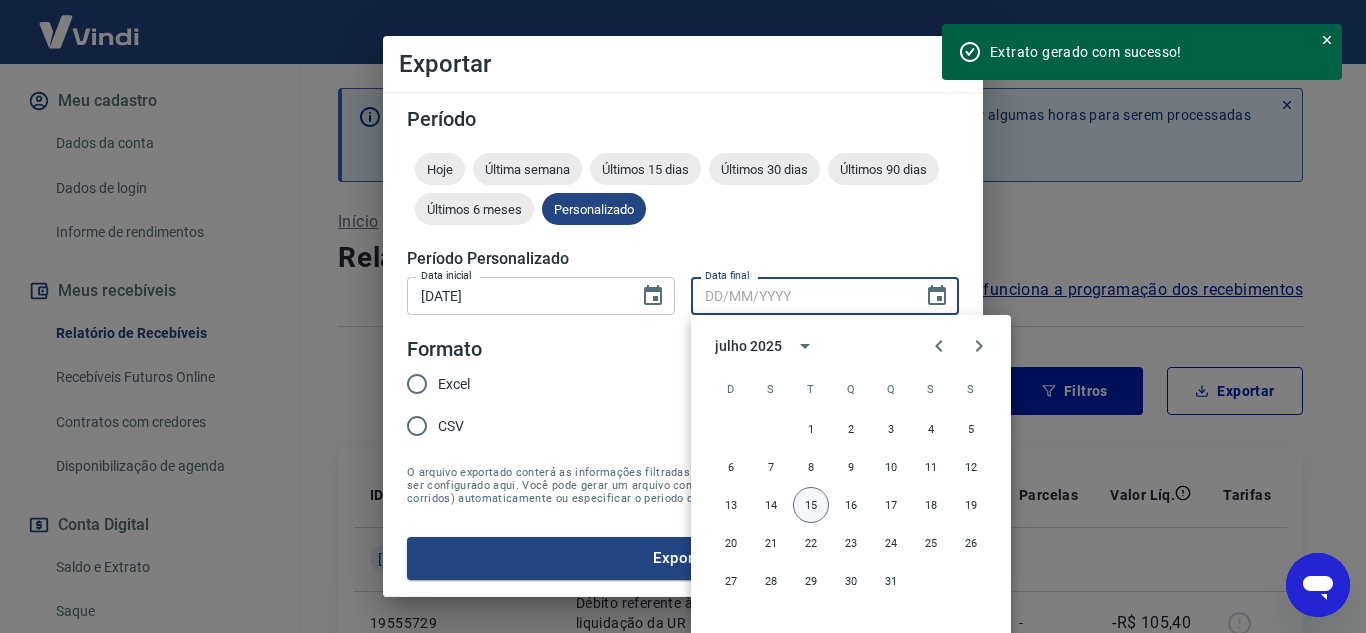 click on "15" at bounding box center [811, 505] 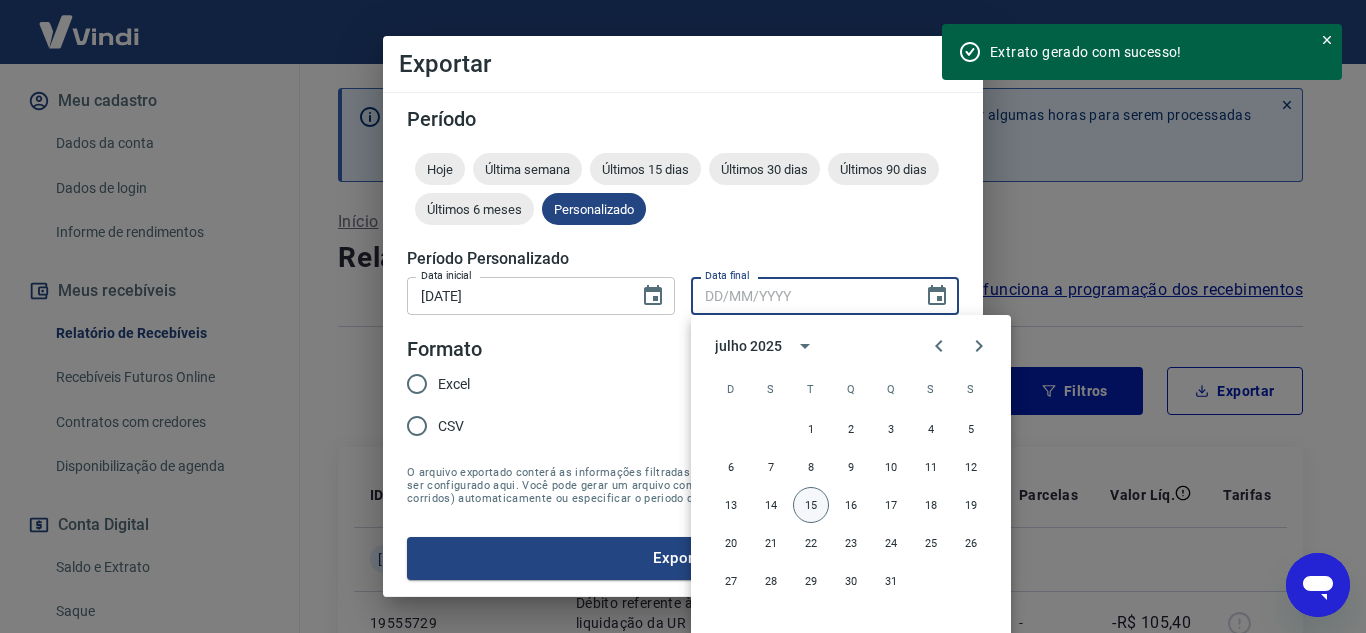 type on "[DATE]" 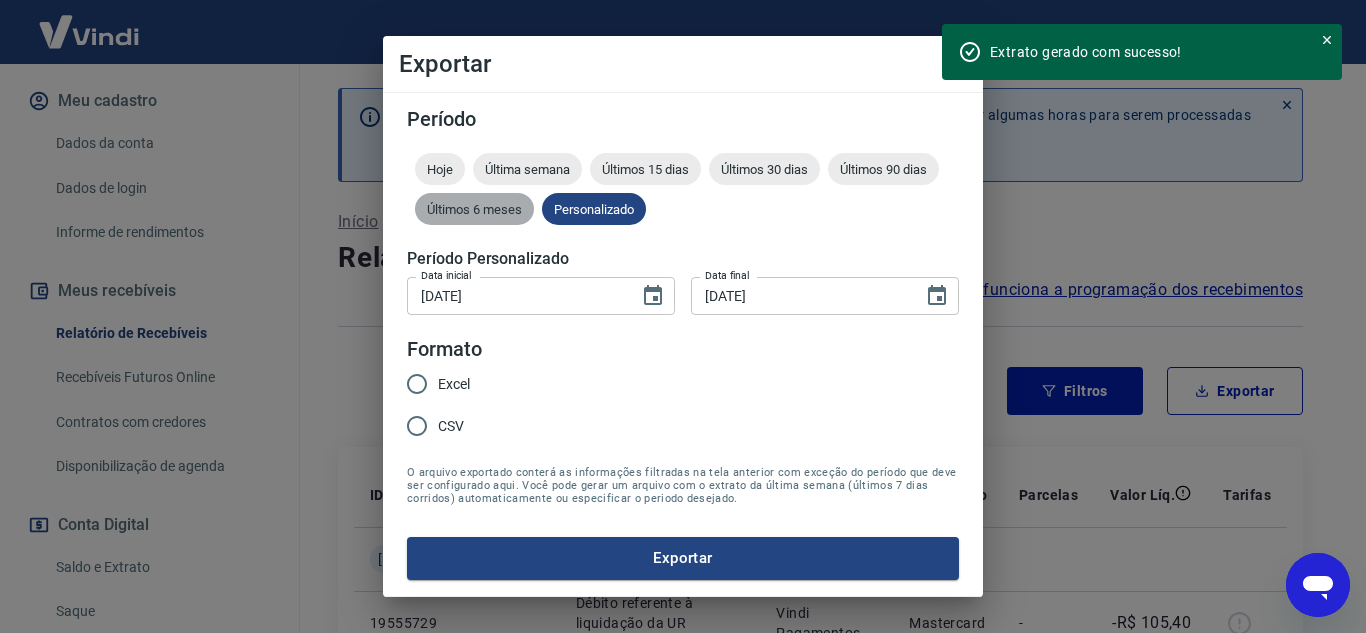 click on "Últimos 6 meses" at bounding box center [474, 209] 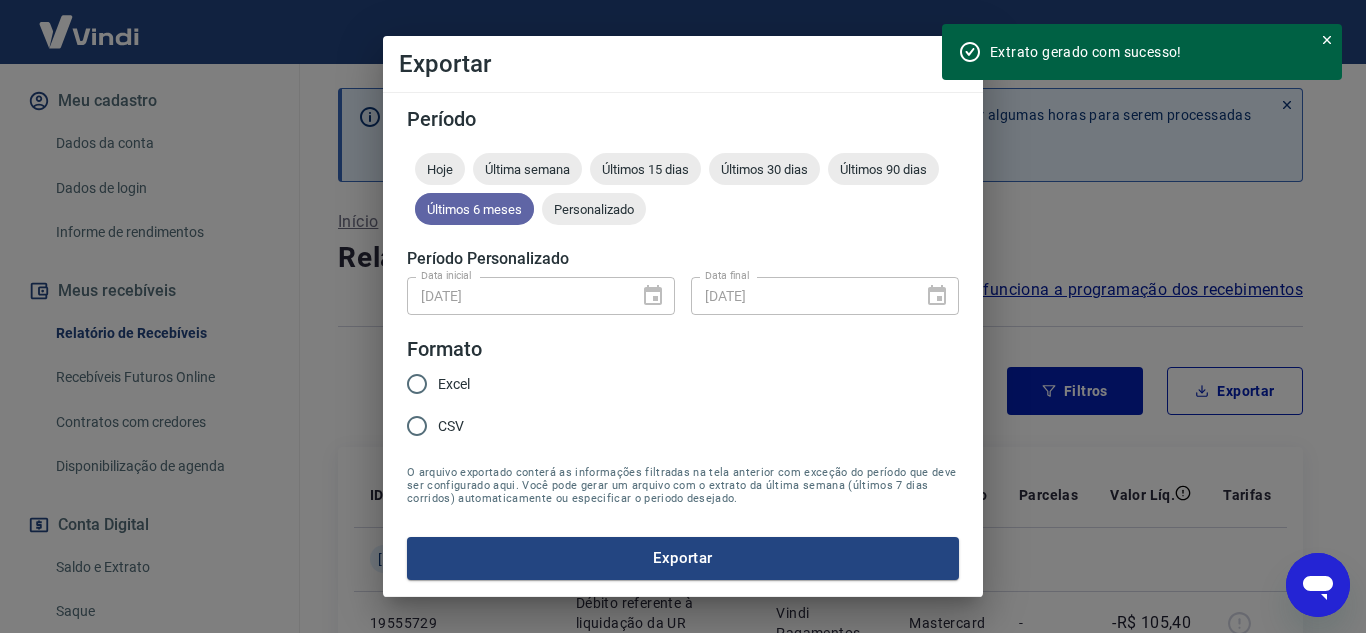 click on "Últimos 6 meses" at bounding box center (474, 209) 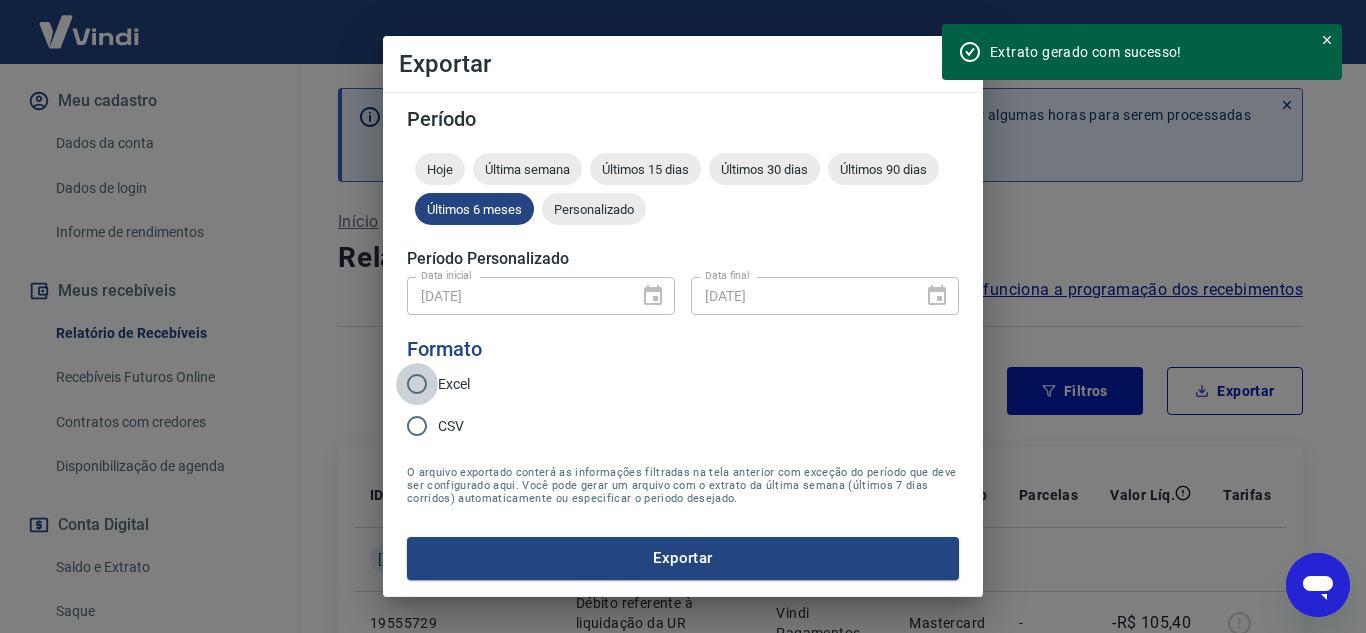 drag, startPoint x: 419, startPoint y: 385, endPoint x: 448, endPoint y: 408, distance: 37.01351 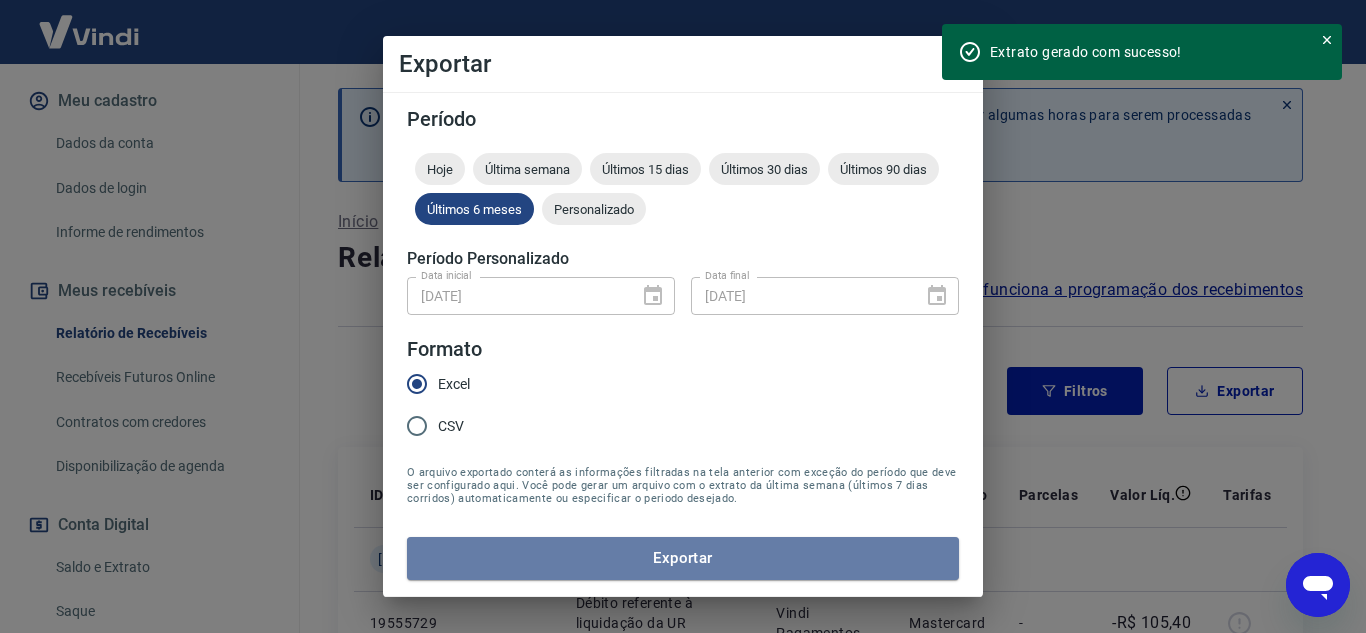 click on "Exportar" at bounding box center (683, 558) 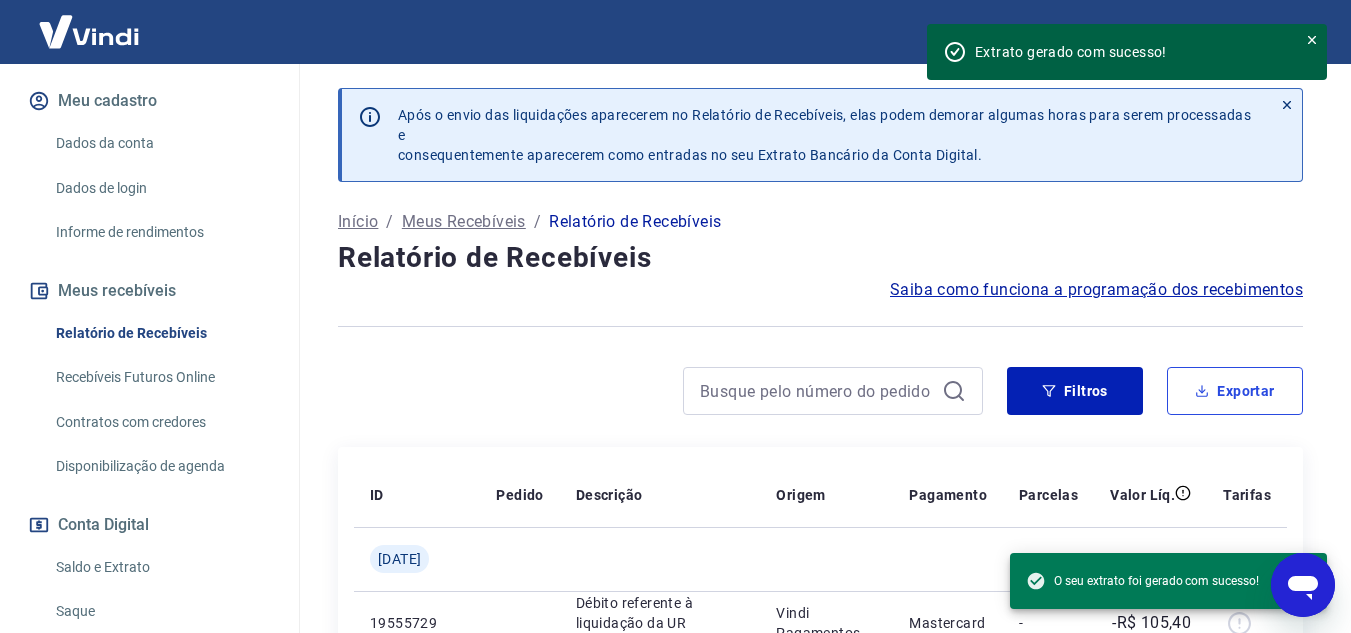 type on "x" 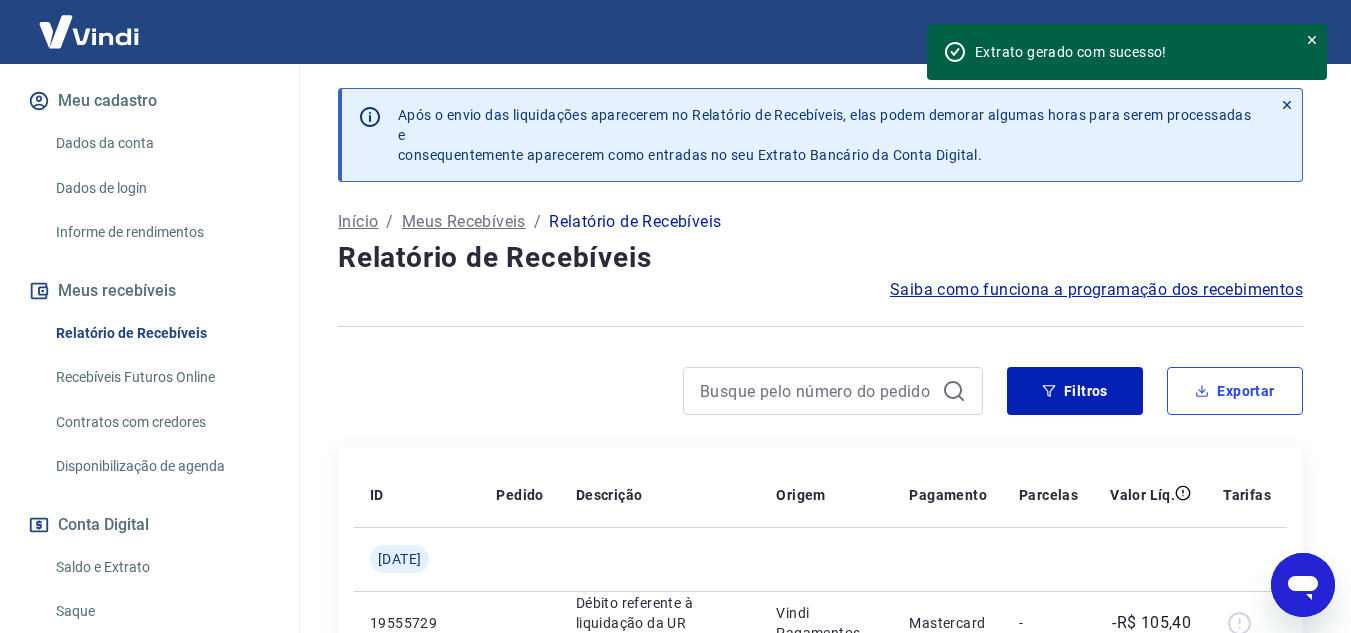 scroll, scrollTop: 32, scrollLeft: 0, axis: vertical 